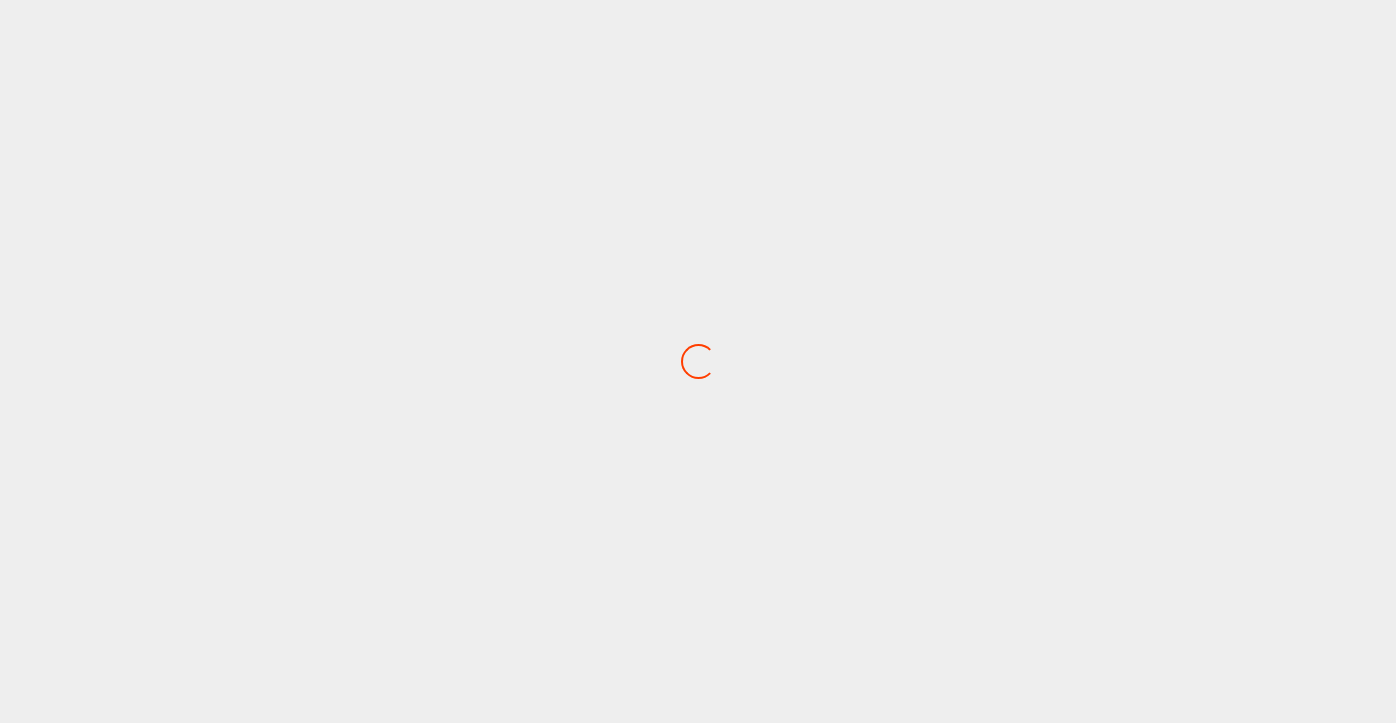 scroll, scrollTop: 0, scrollLeft: 0, axis: both 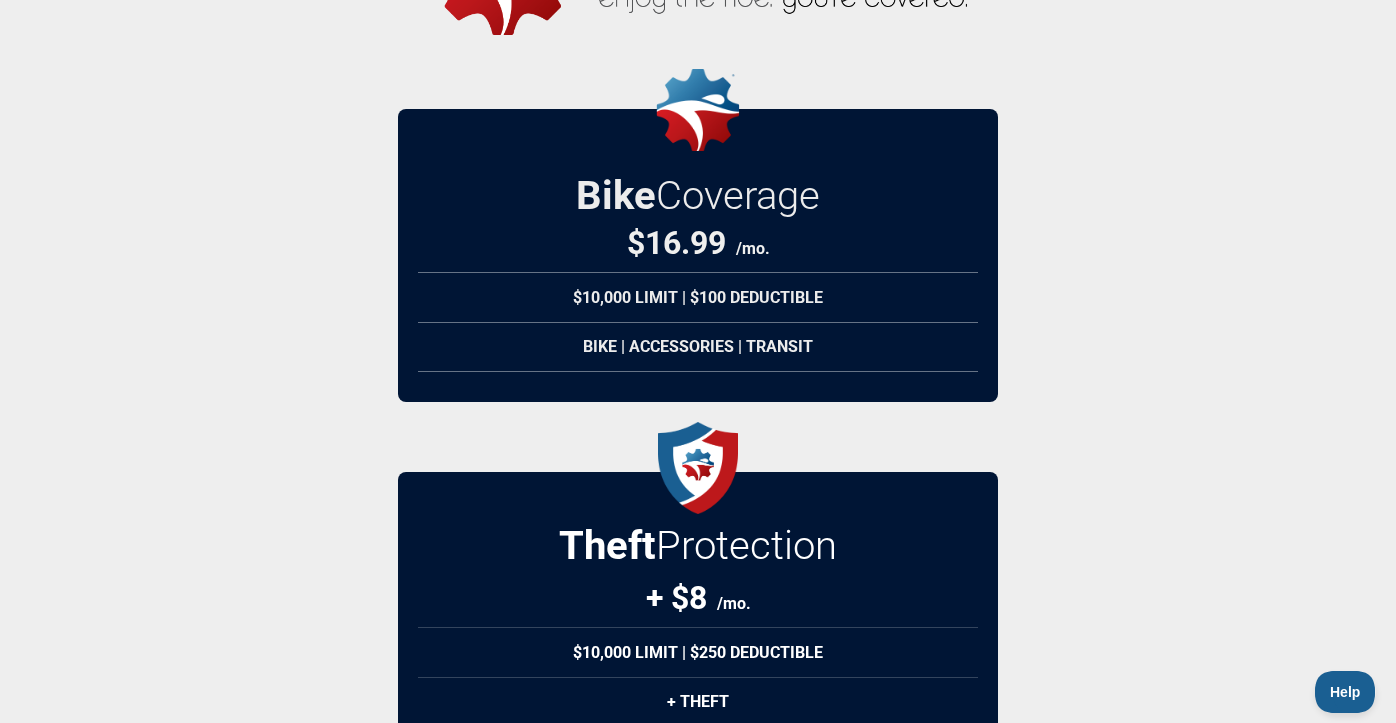 click on "$16.99  /mo." at bounding box center (698, 243) 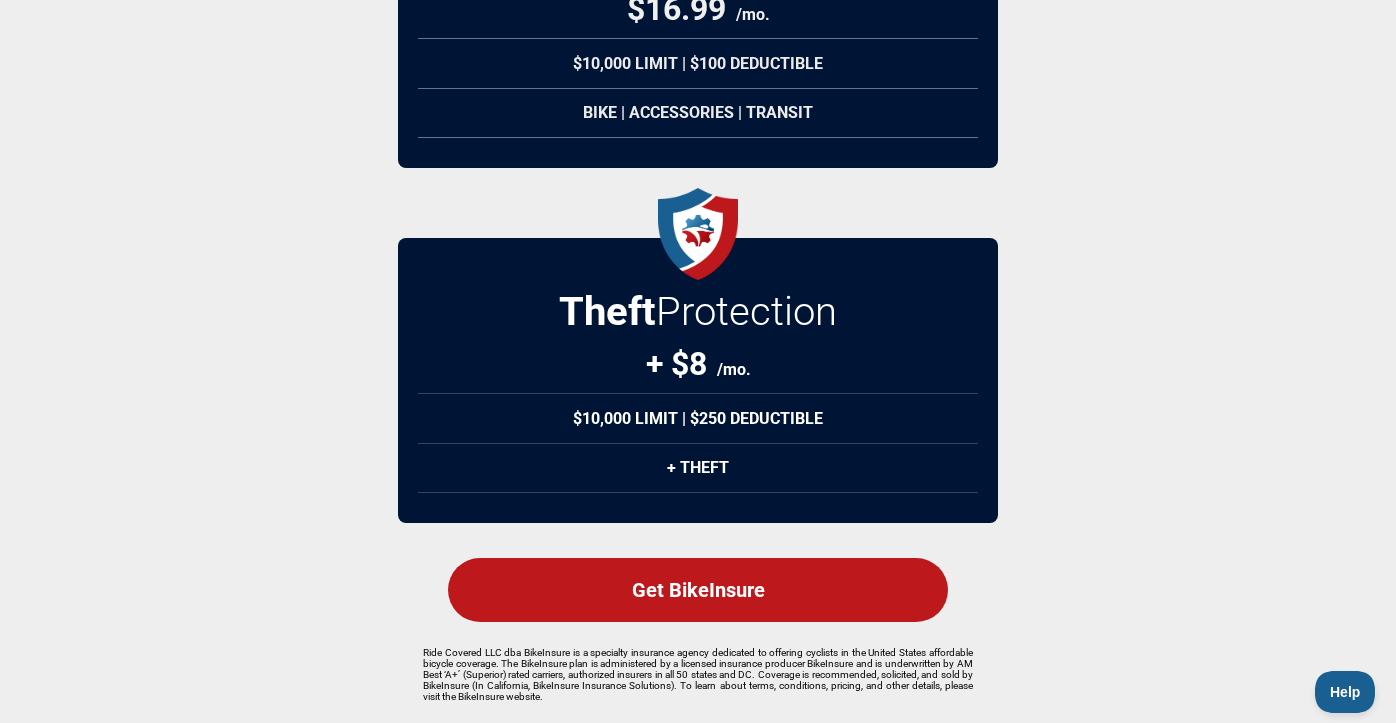 scroll, scrollTop: 376, scrollLeft: 0, axis: vertical 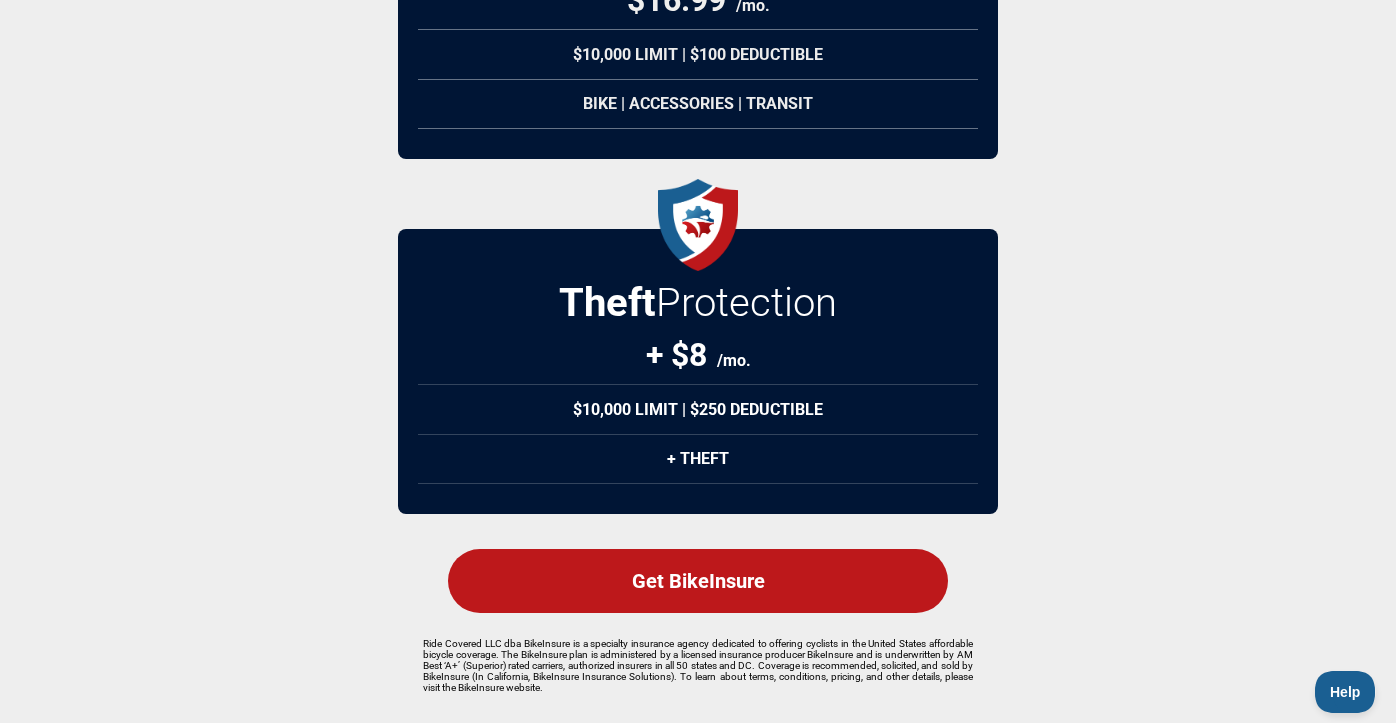 click on "Get BikeInsure" at bounding box center (698, 581) 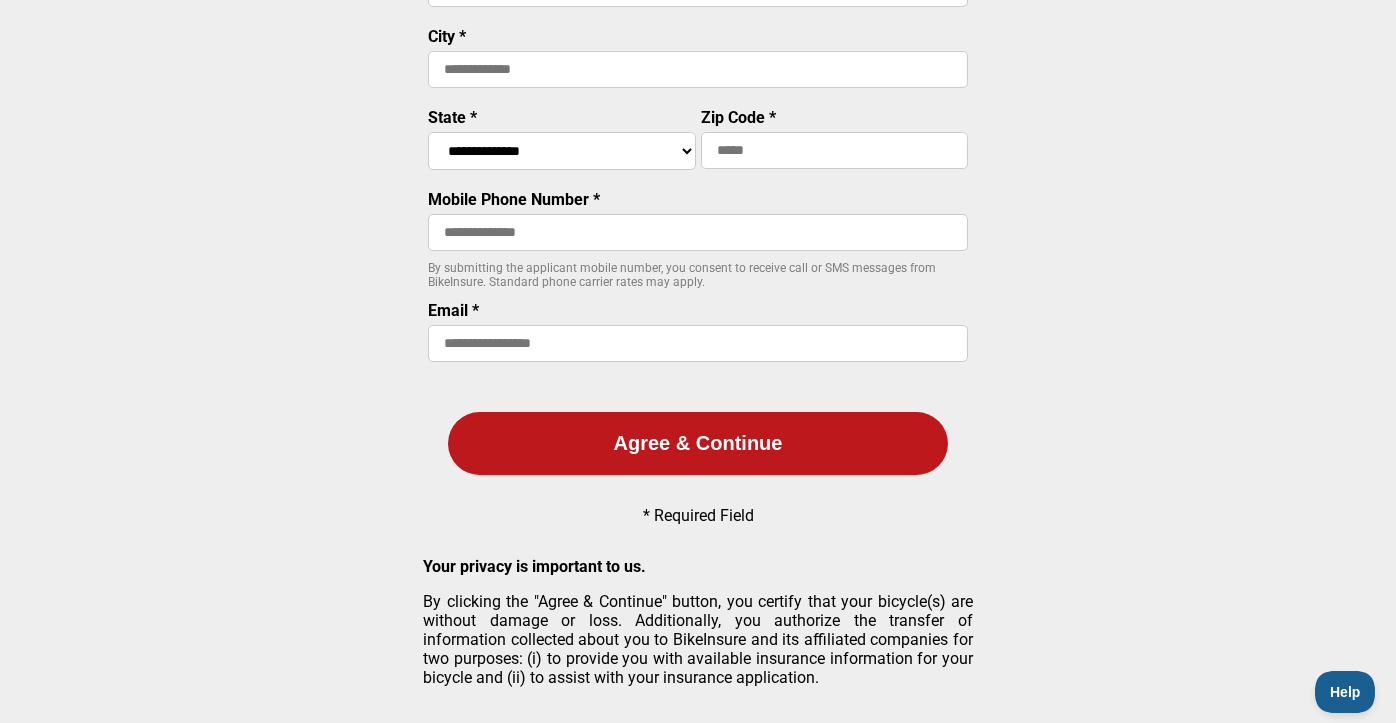 scroll, scrollTop: 0, scrollLeft: 0, axis: both 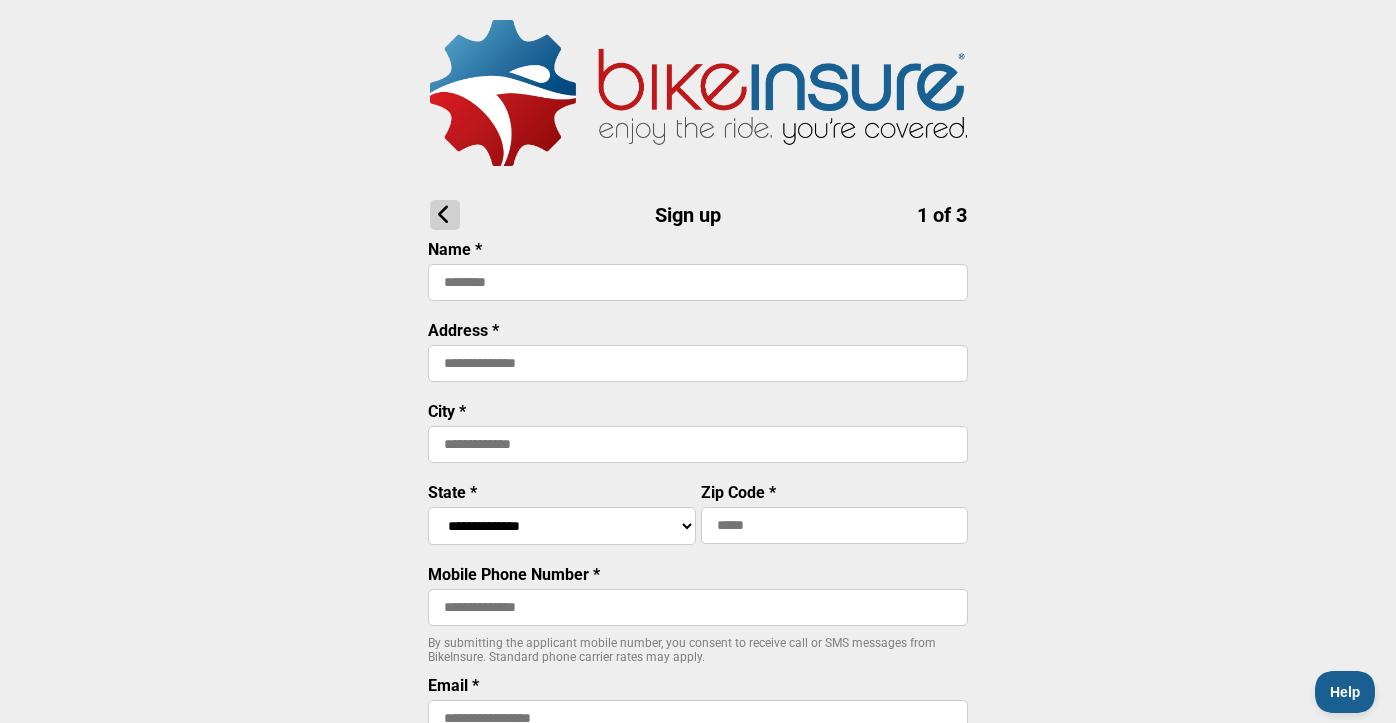 click at bounding box center [698, 282] 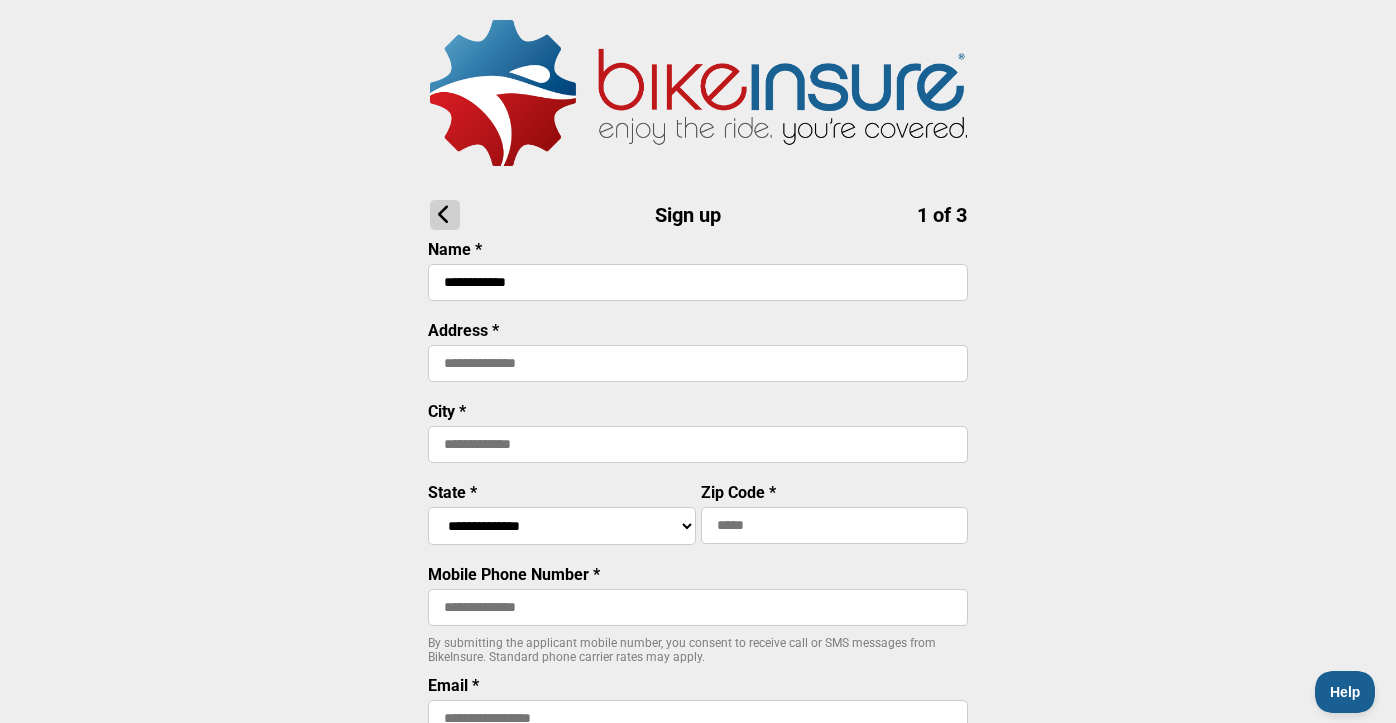 type on "**********" 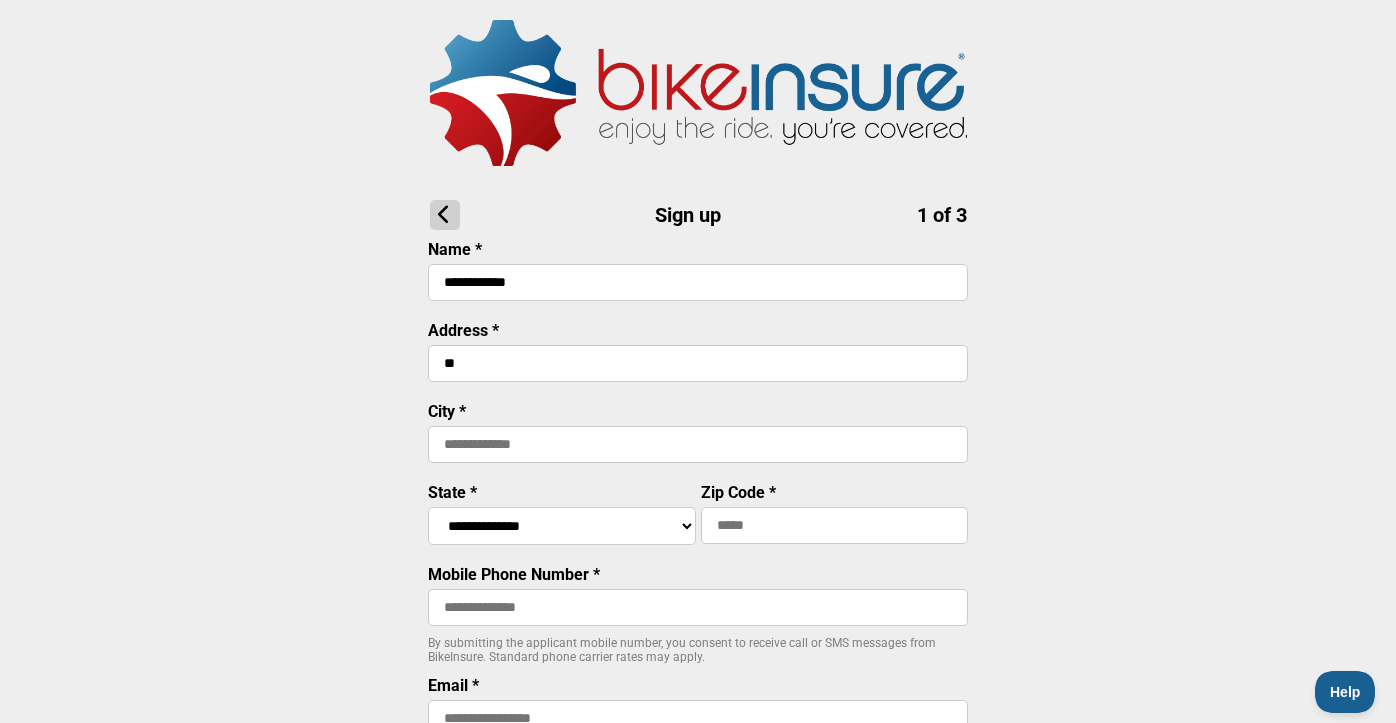 type on "*" 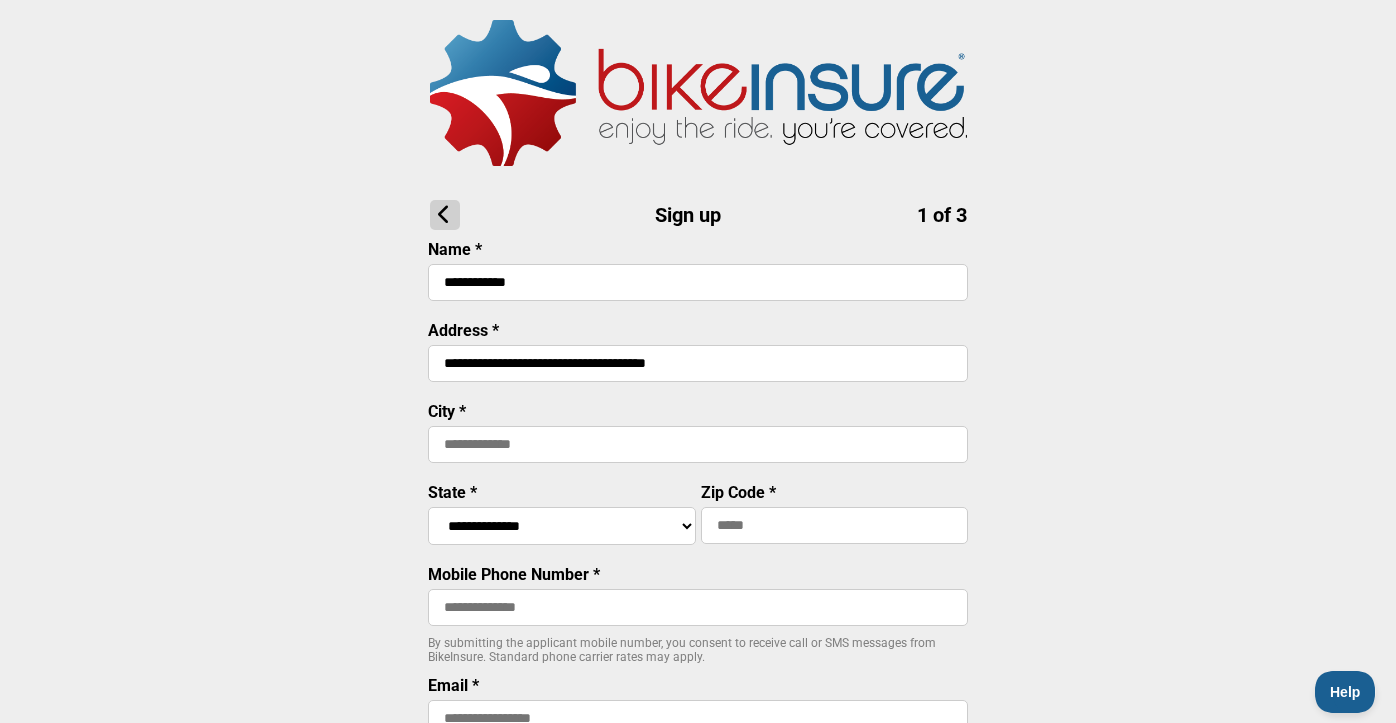 type on "**********" 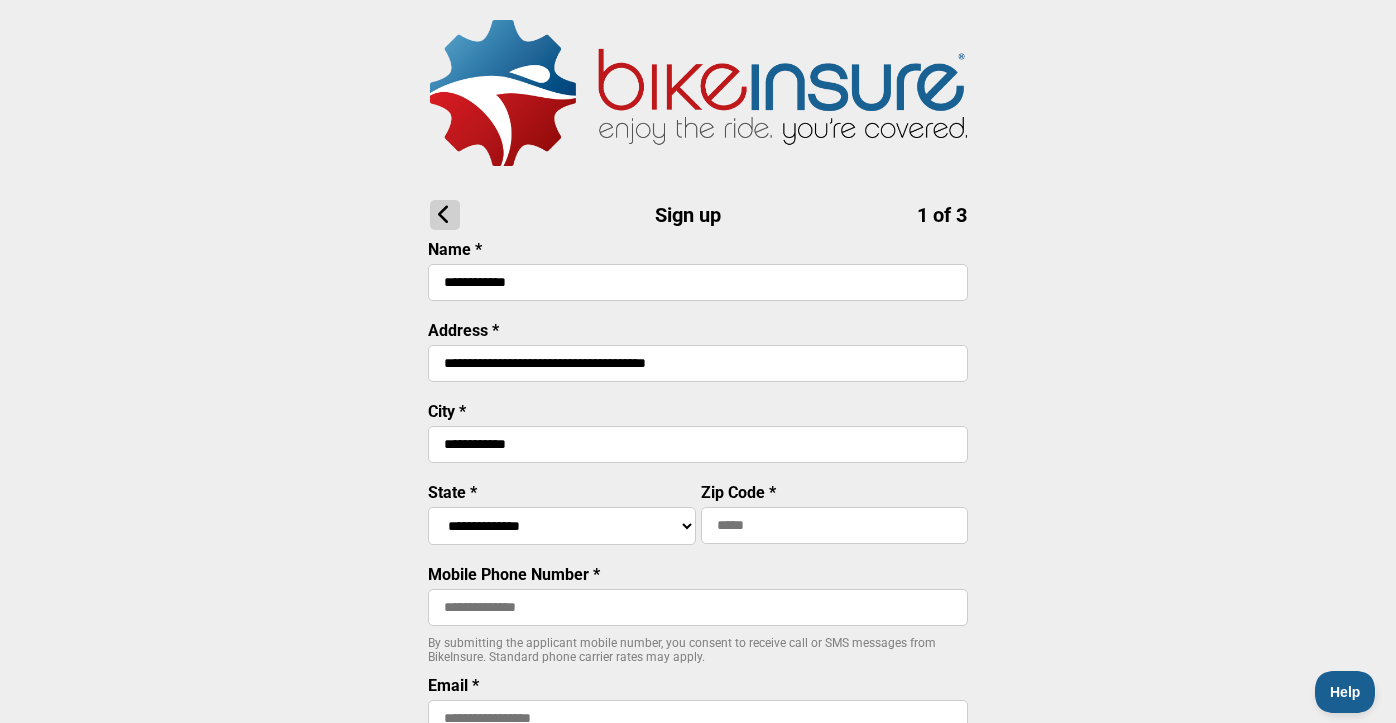 type on "**********" 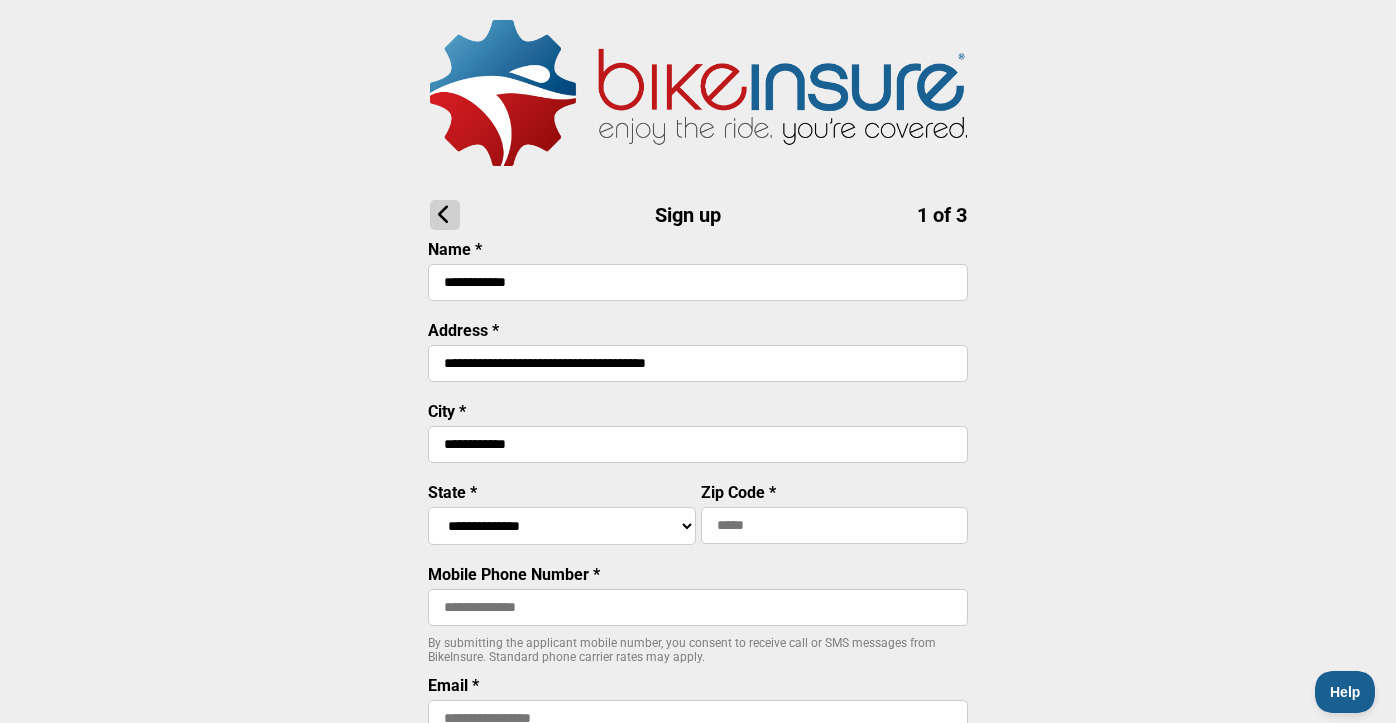select on "****" 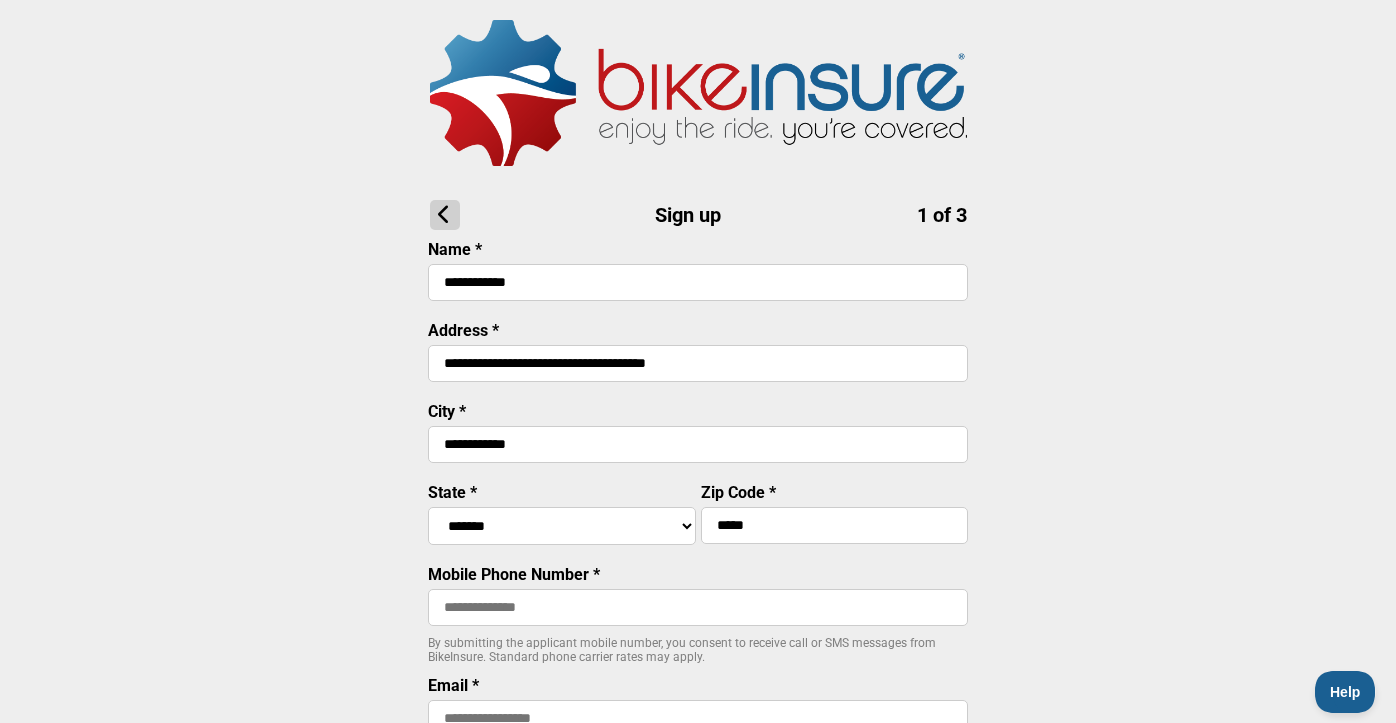 type on "*****" 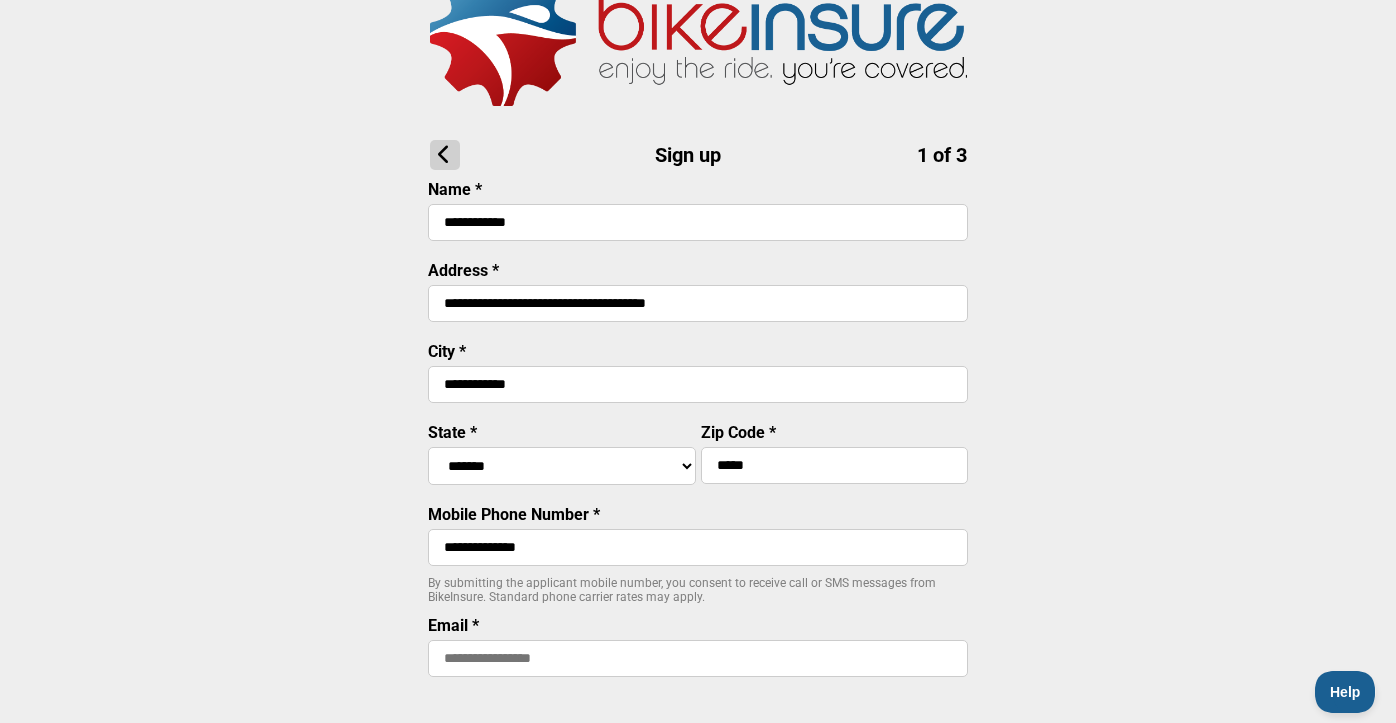 scroll, scrollTop: 162, scrollLeft: 0, axis: vertical 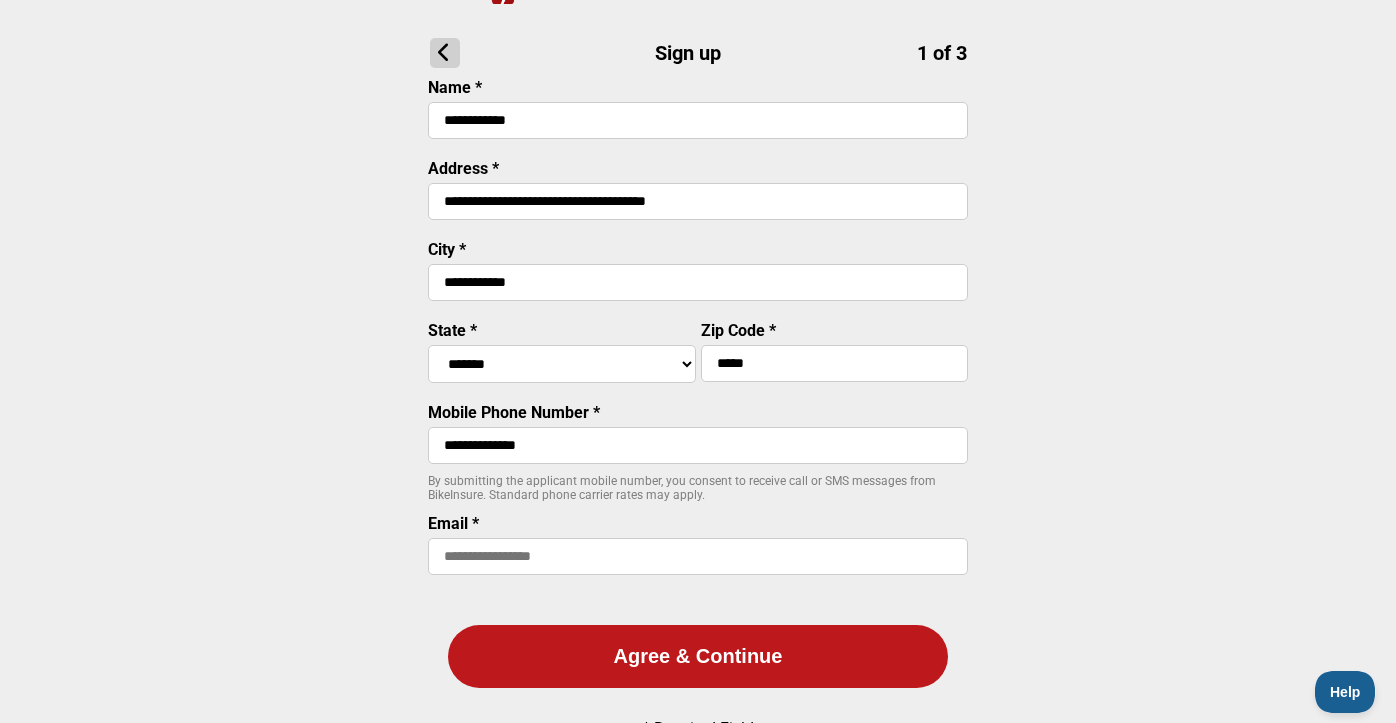 type on "**********" 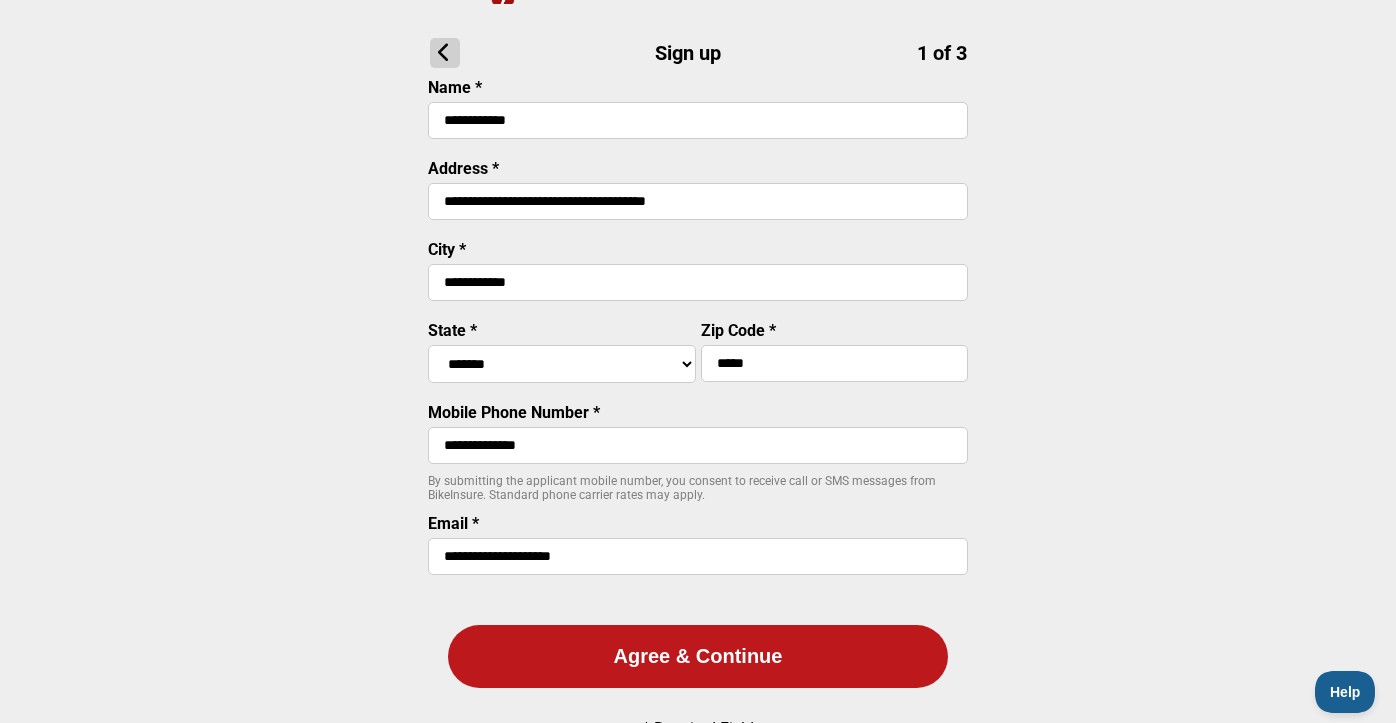 type on "**********" 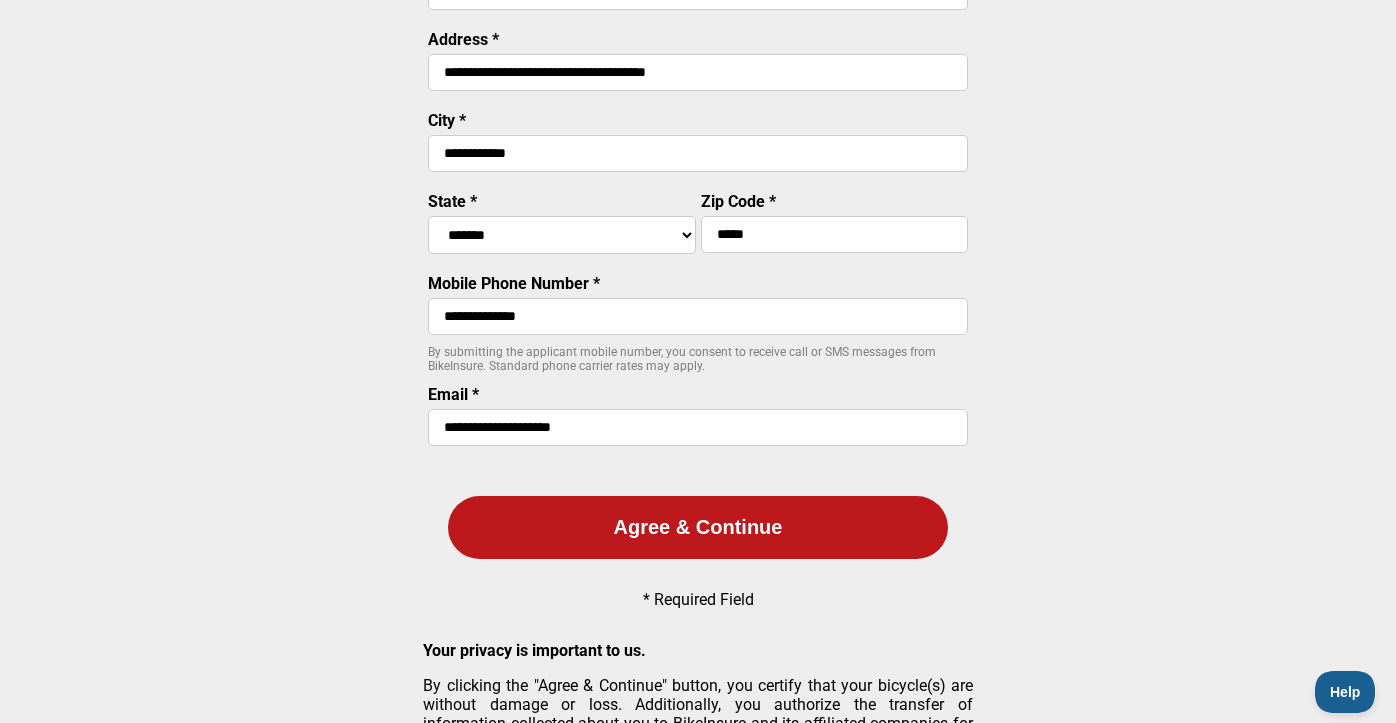 scroll, scrollTop: 297, scrollLeft: 0, axis: vertical 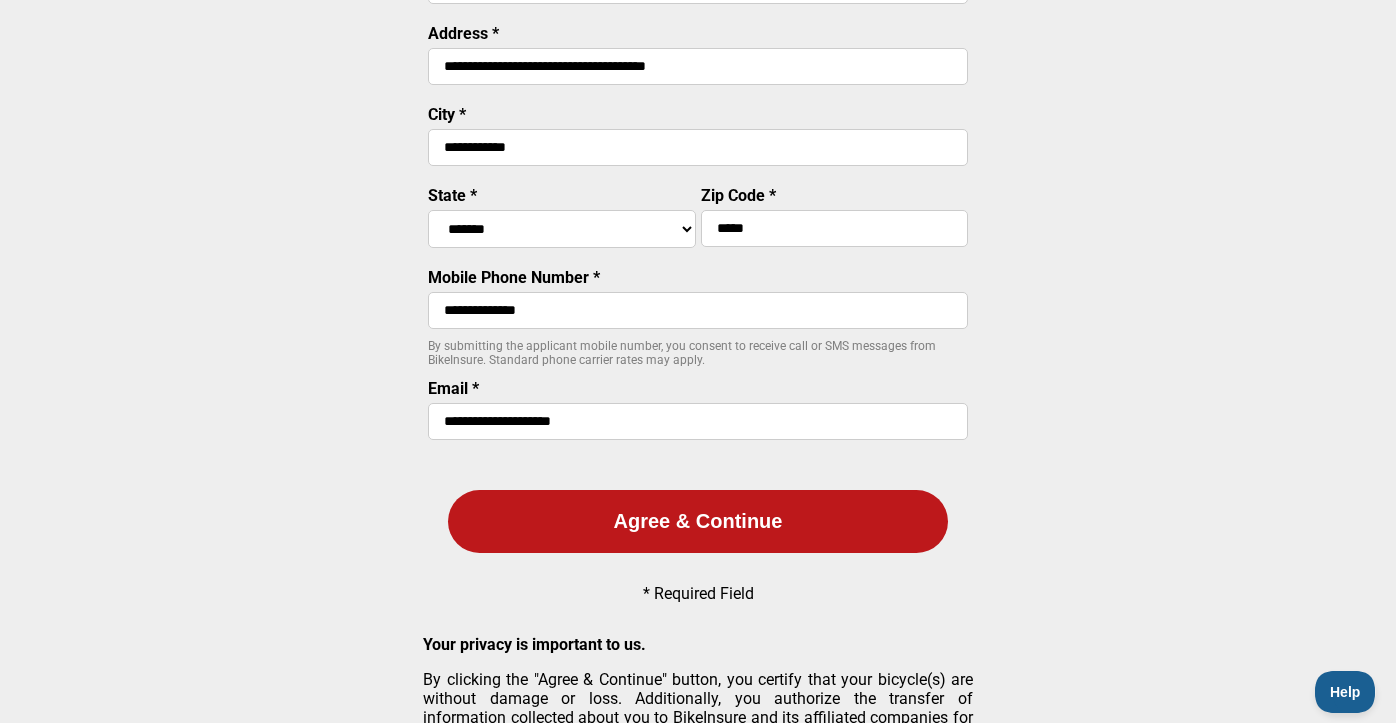 click on "Agree & Continue" at bounding box center [698, 521] 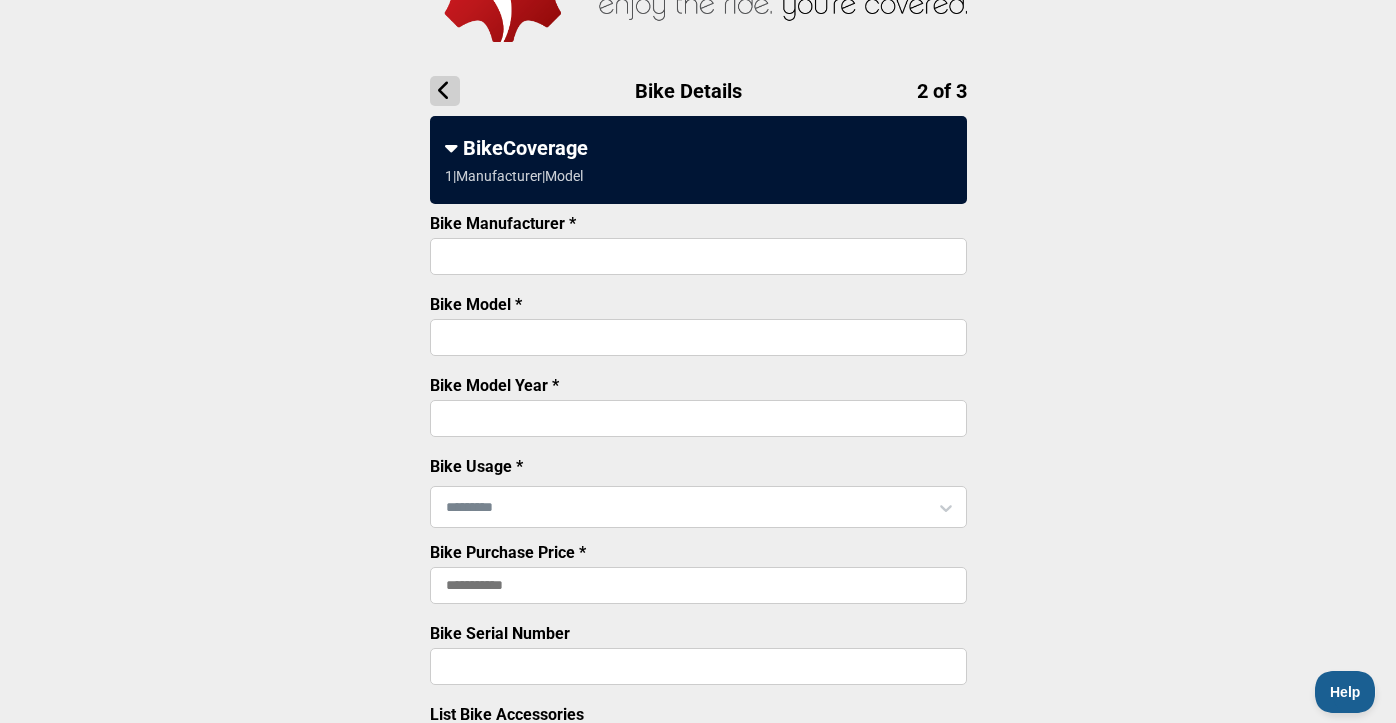 scroll, scrollTop: 127, scrollLeft: 0, axis: vertical 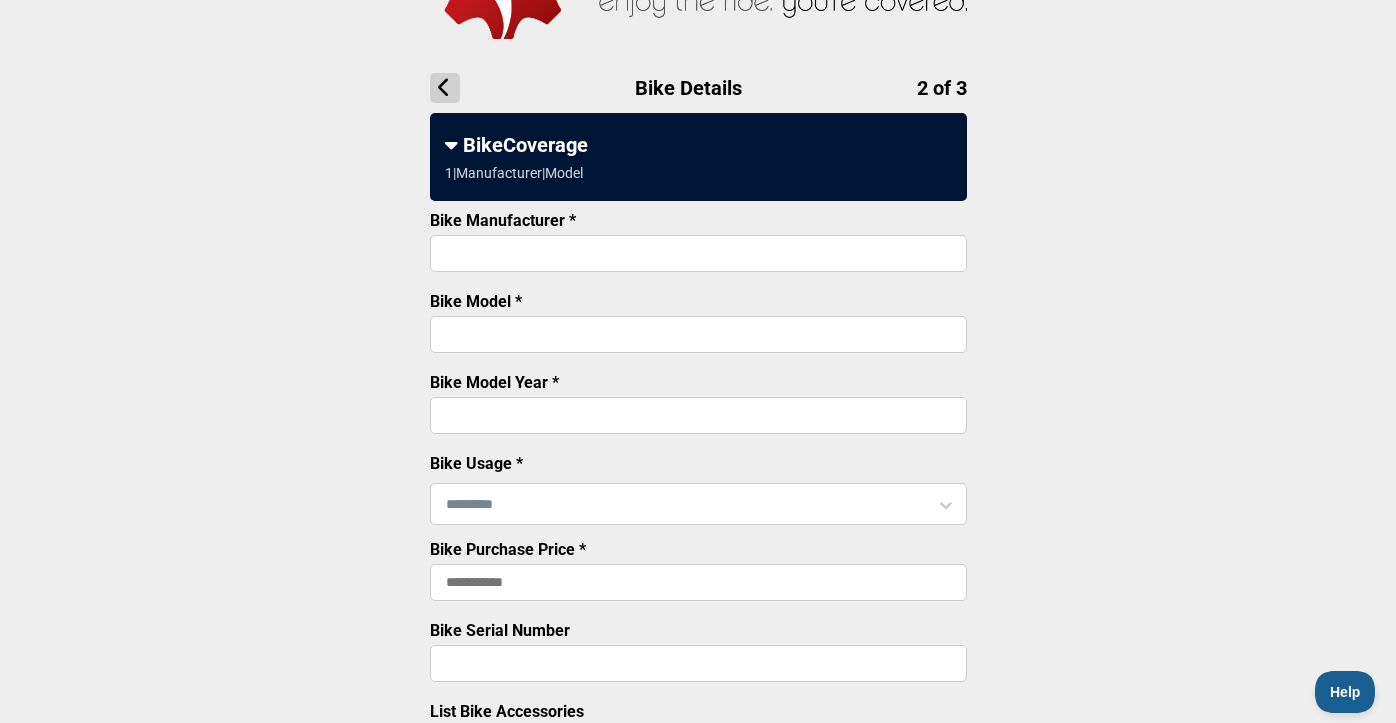 click on "Bike Manufacturer   *" at bounding box center [698, 253] 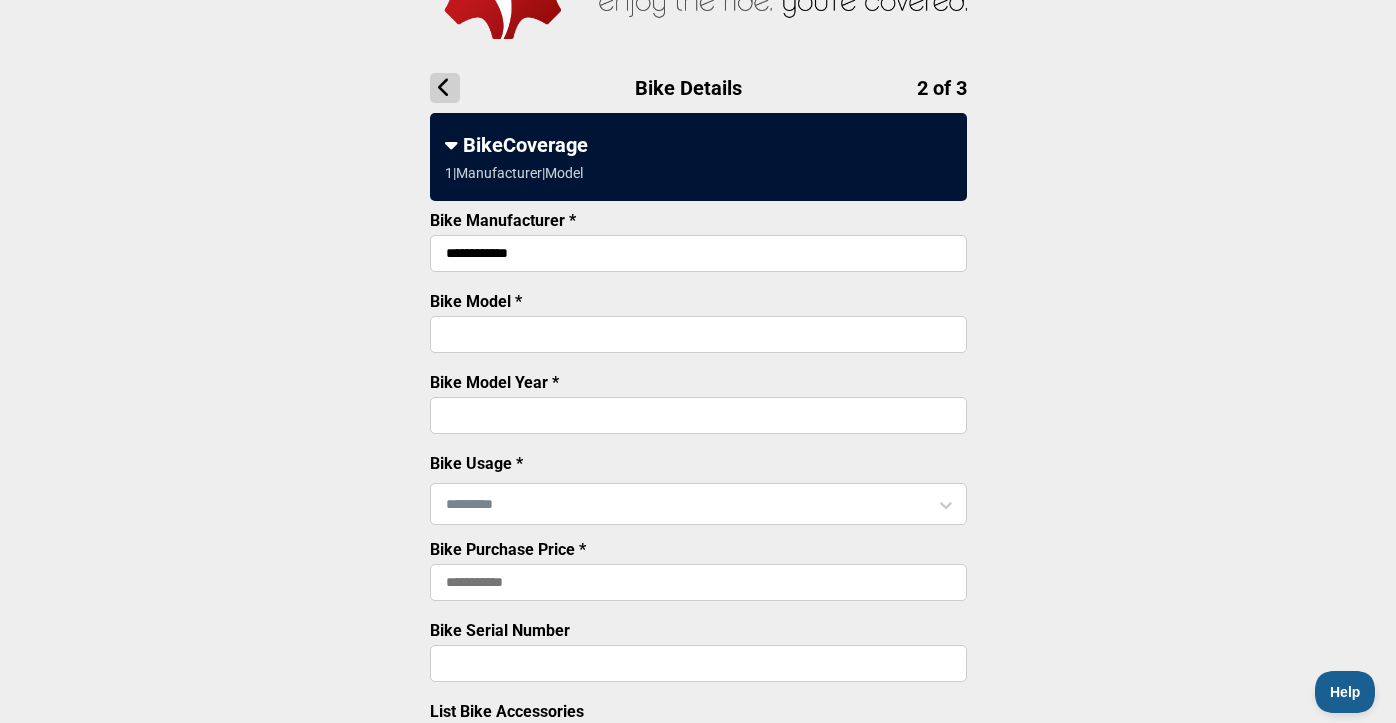 type on "**********" 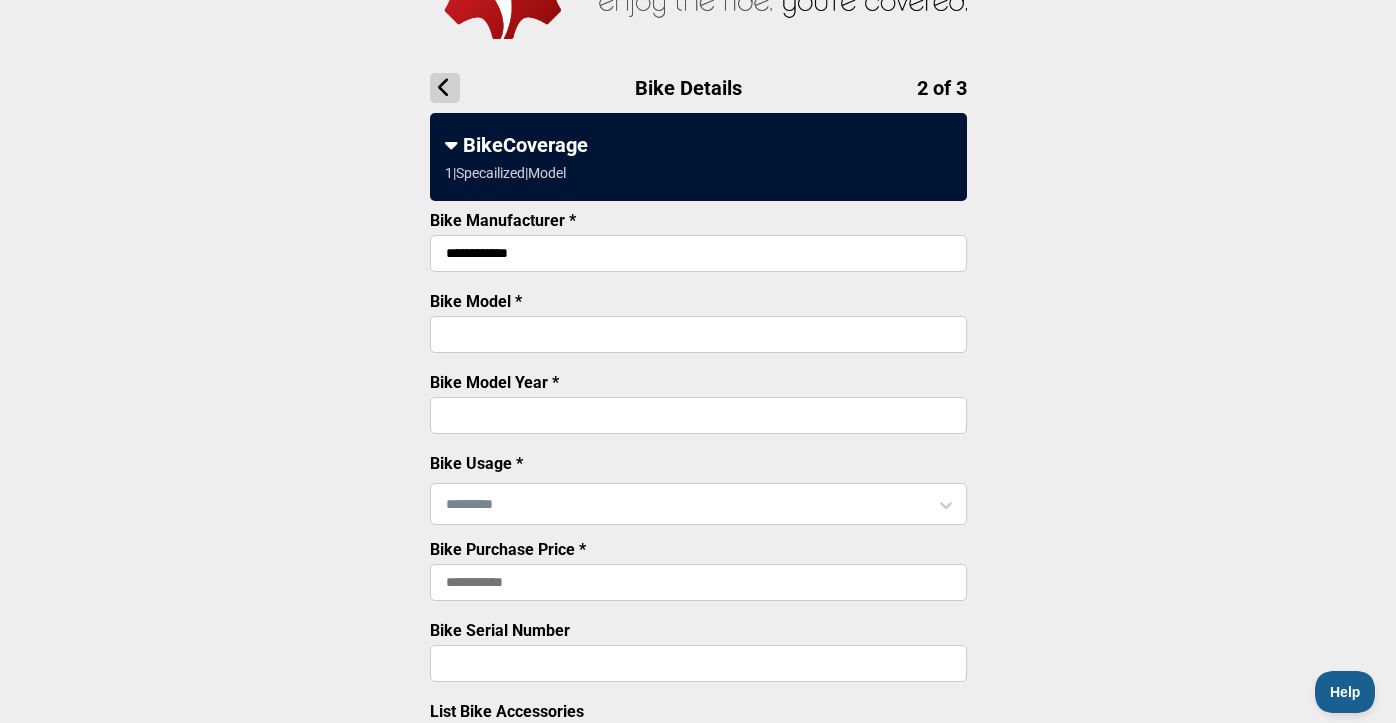 click on "Bike Model   *" at bounding box center (698, 334) 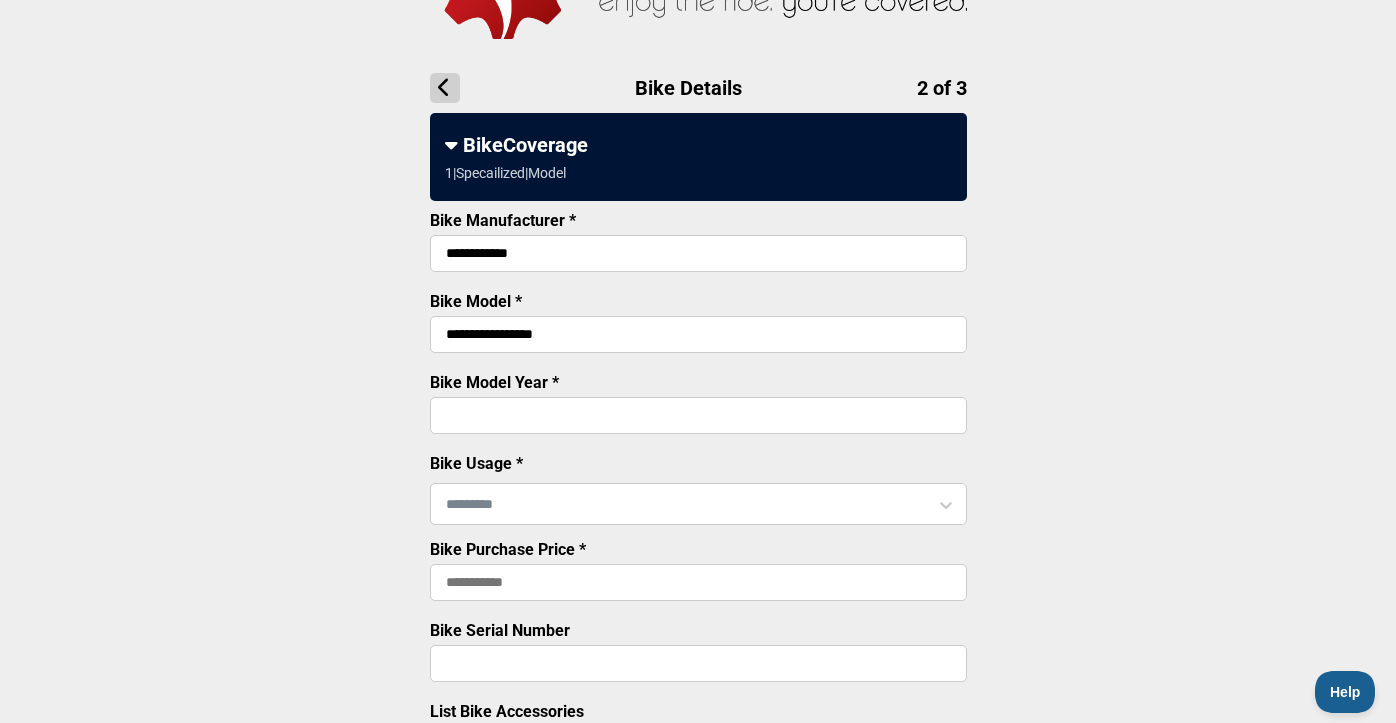 type on "**********" 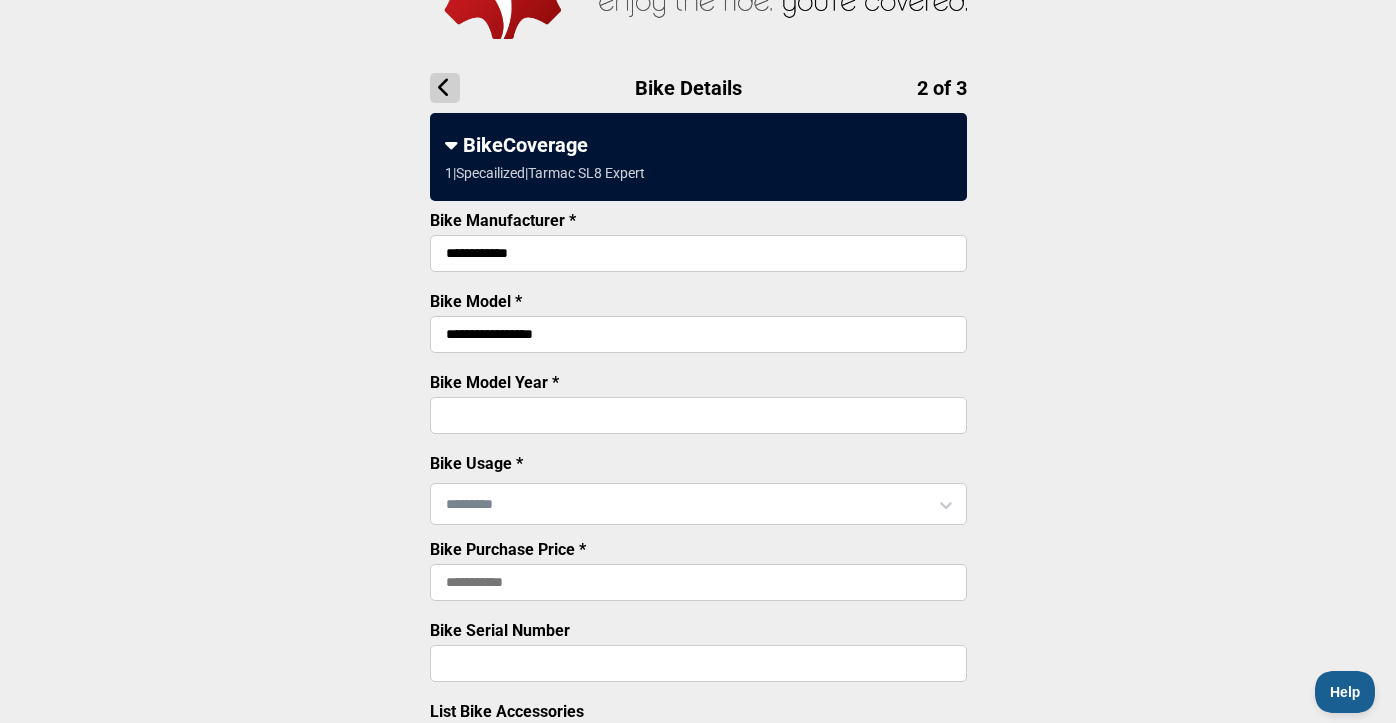 click on "Bike Model Year   *" at bounding box center (698, 415) 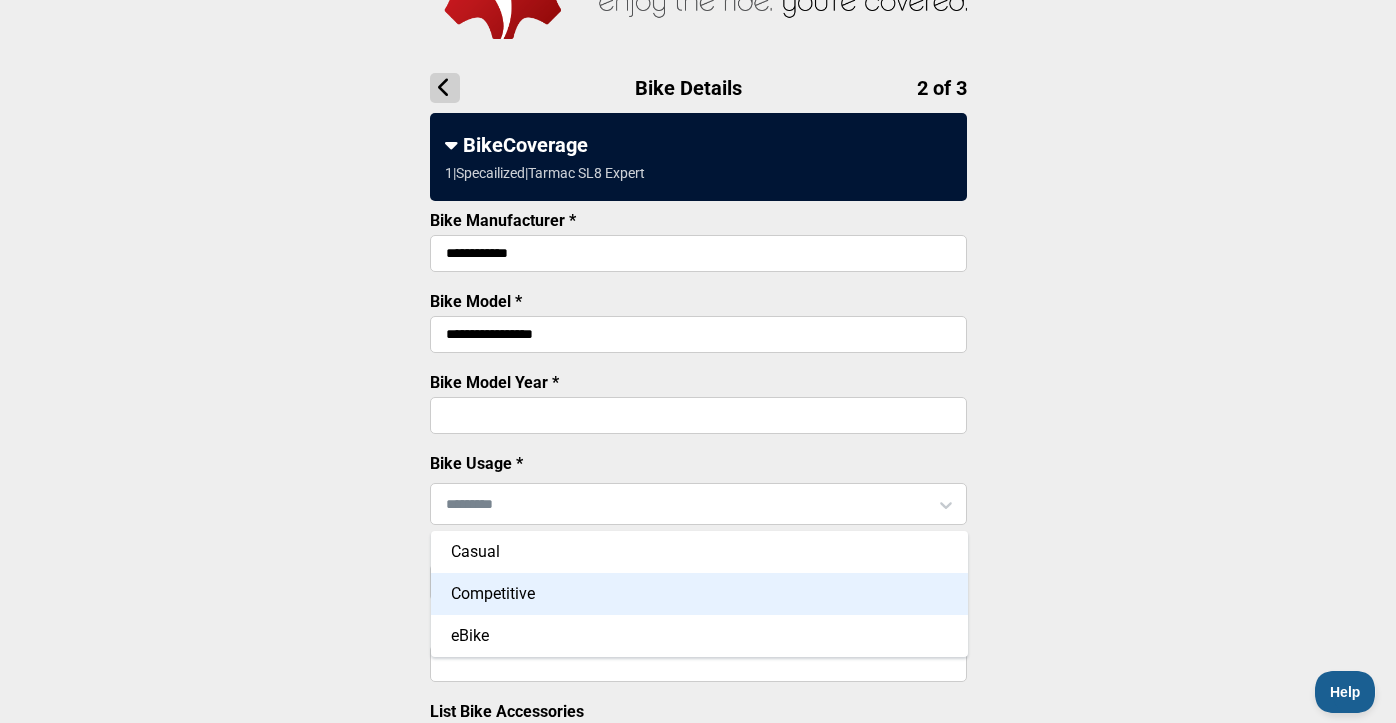 click on "Competitive" at bounding box center [699, 594] 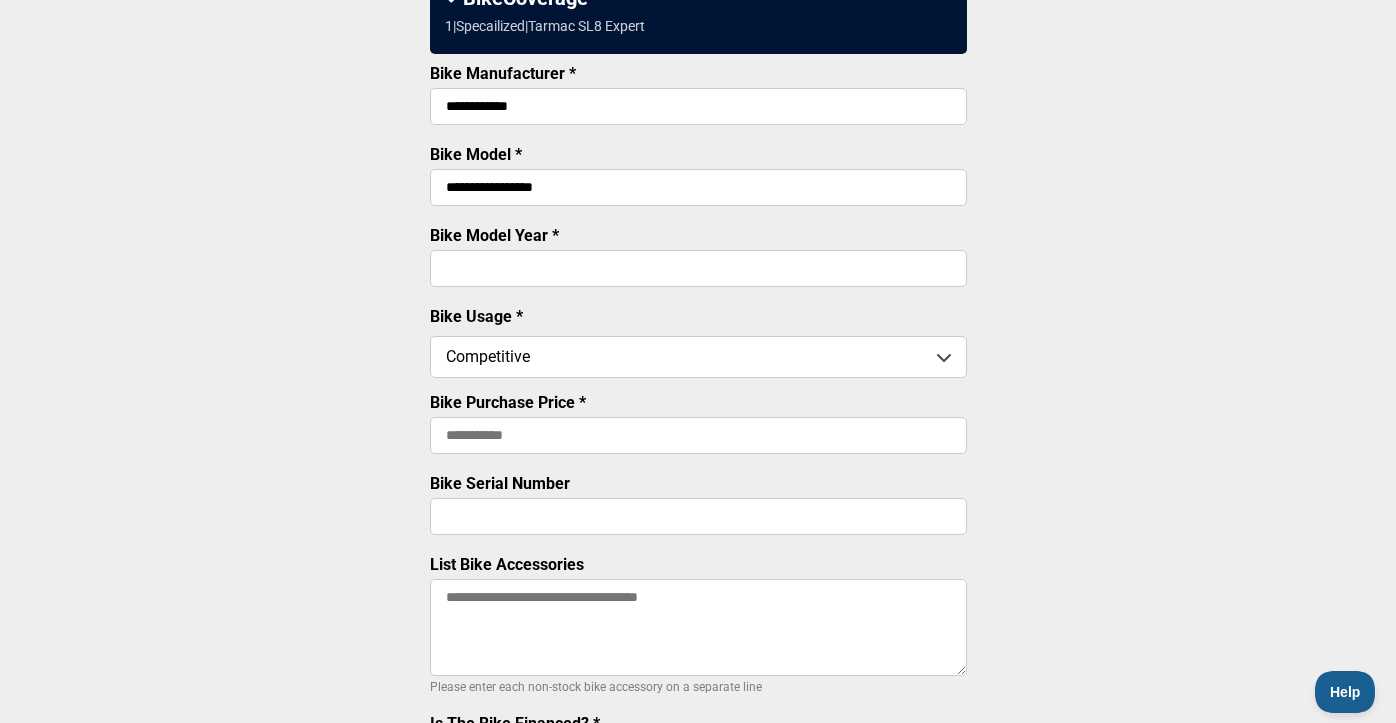 scroll, scrollTop: 277, scrollLeft: 0, axis: vertical 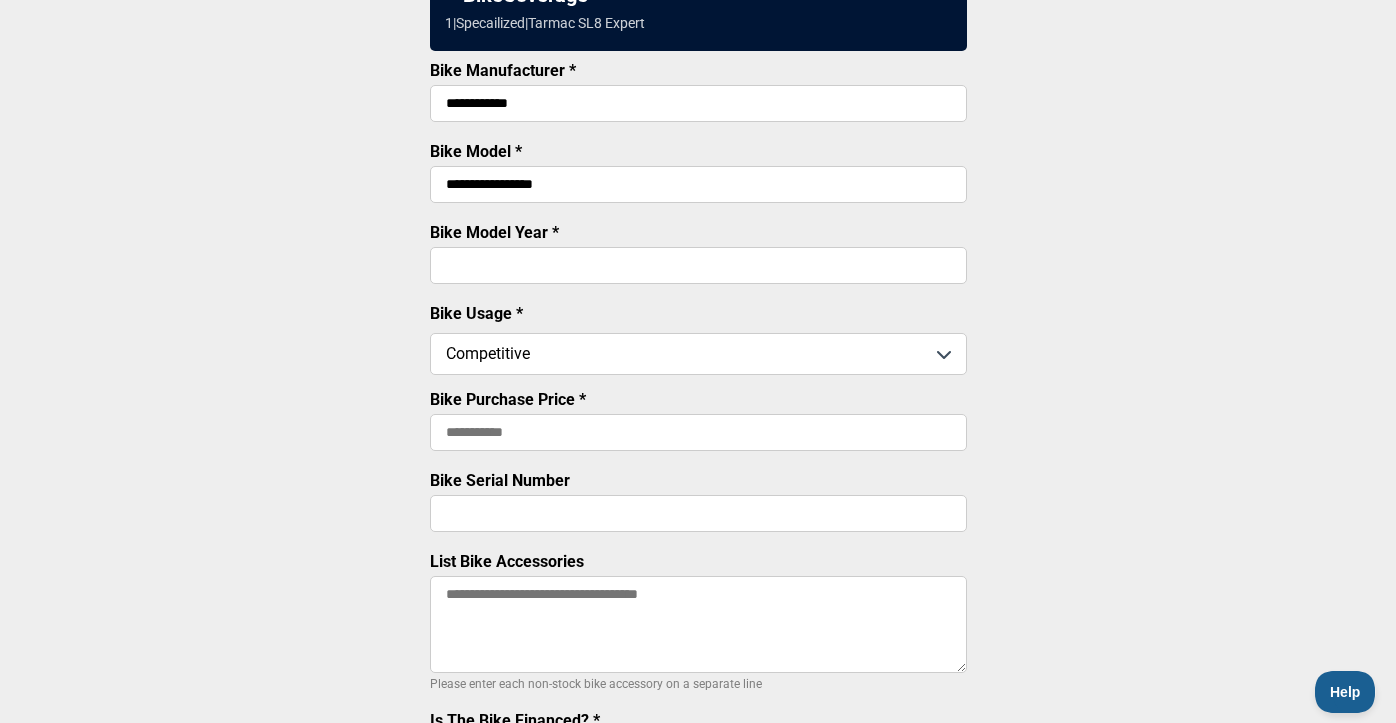 click on "Bike Purchase Price *" at bounding box center (698, 432) 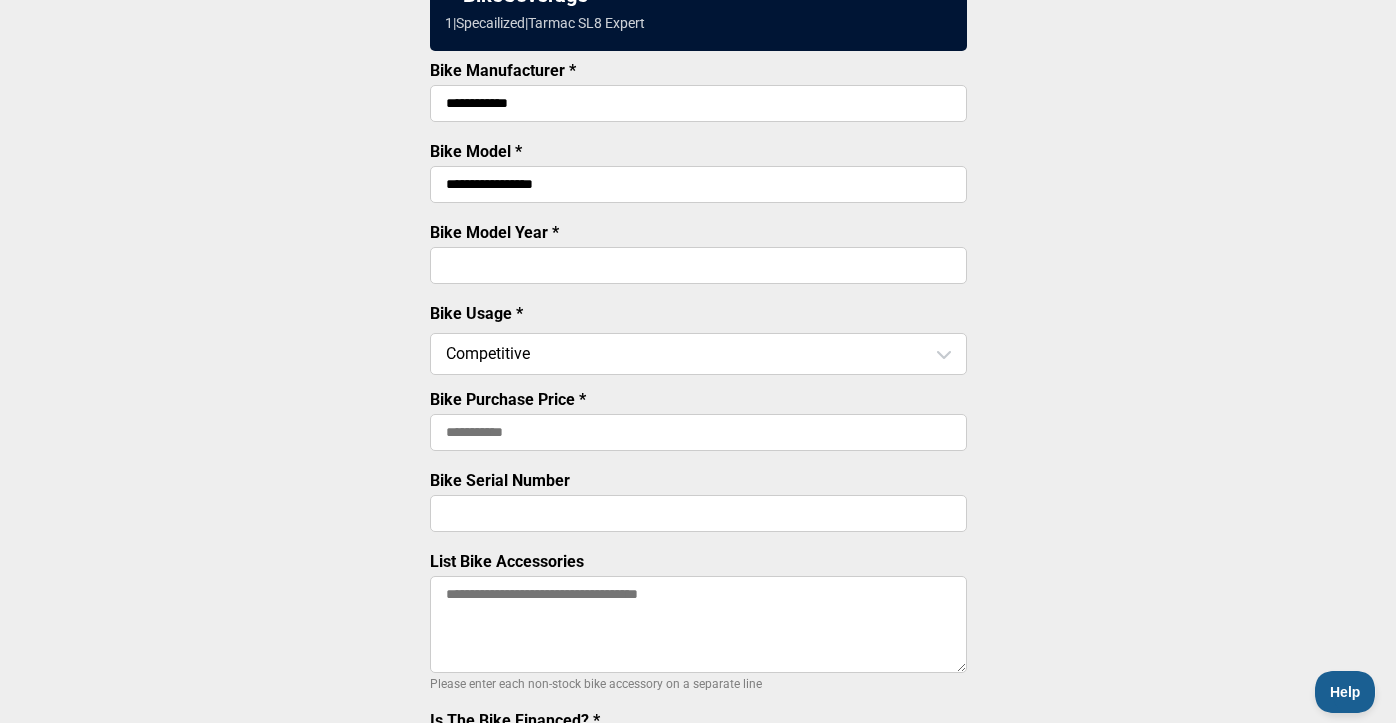 click on "Bike Purchase Price *" at bounding box center [698, 432] 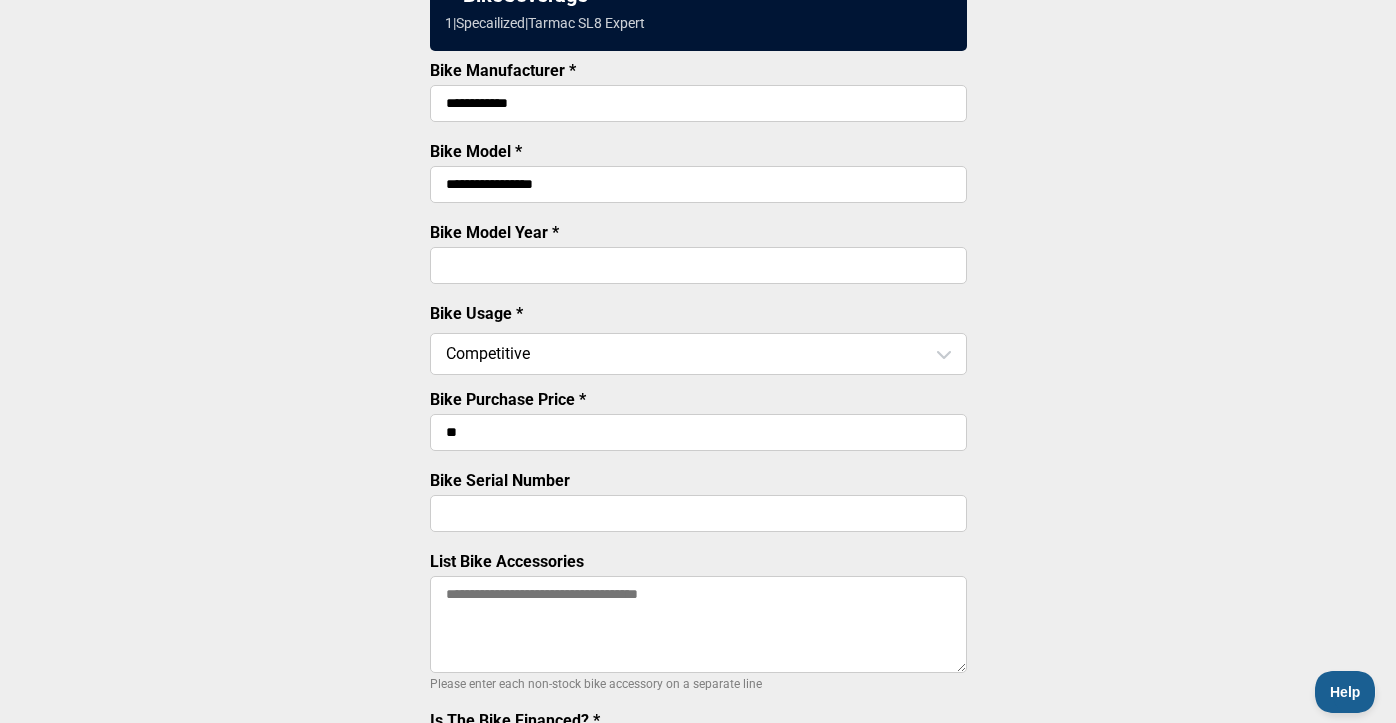 type on "*" 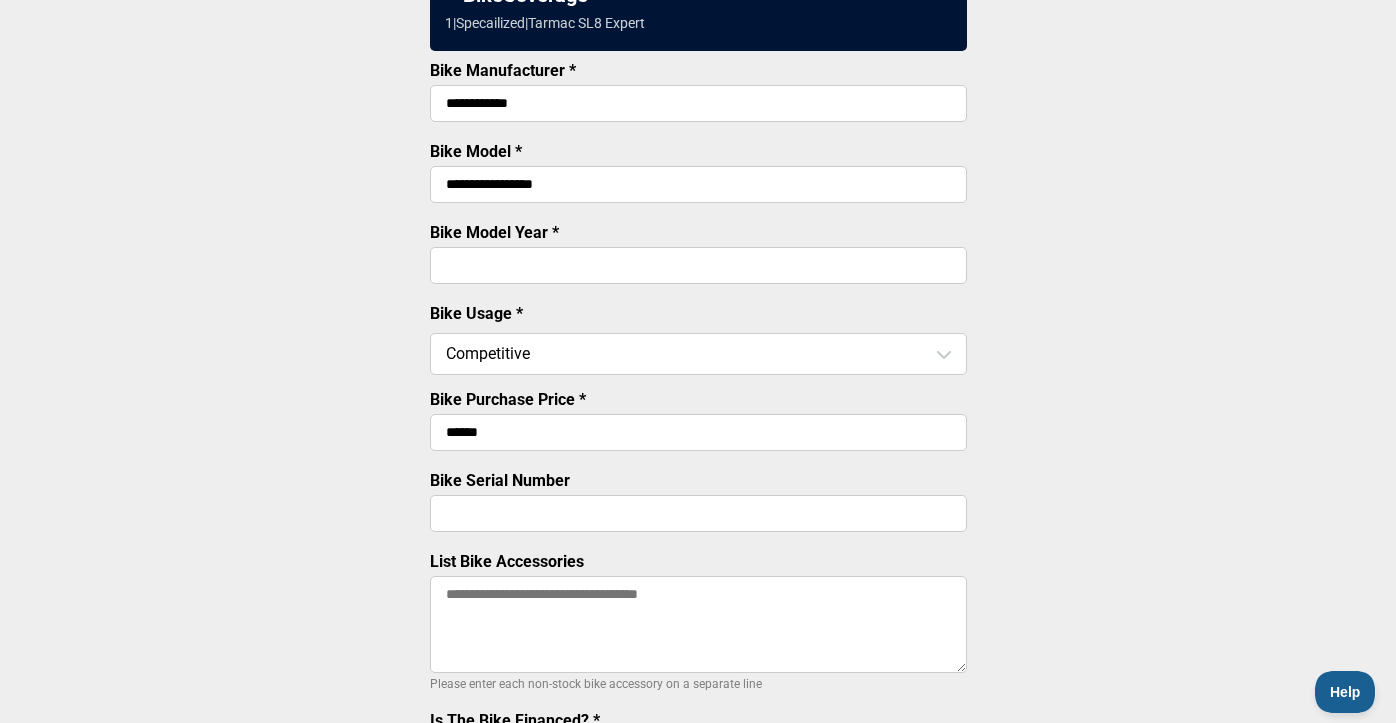 type on "******" 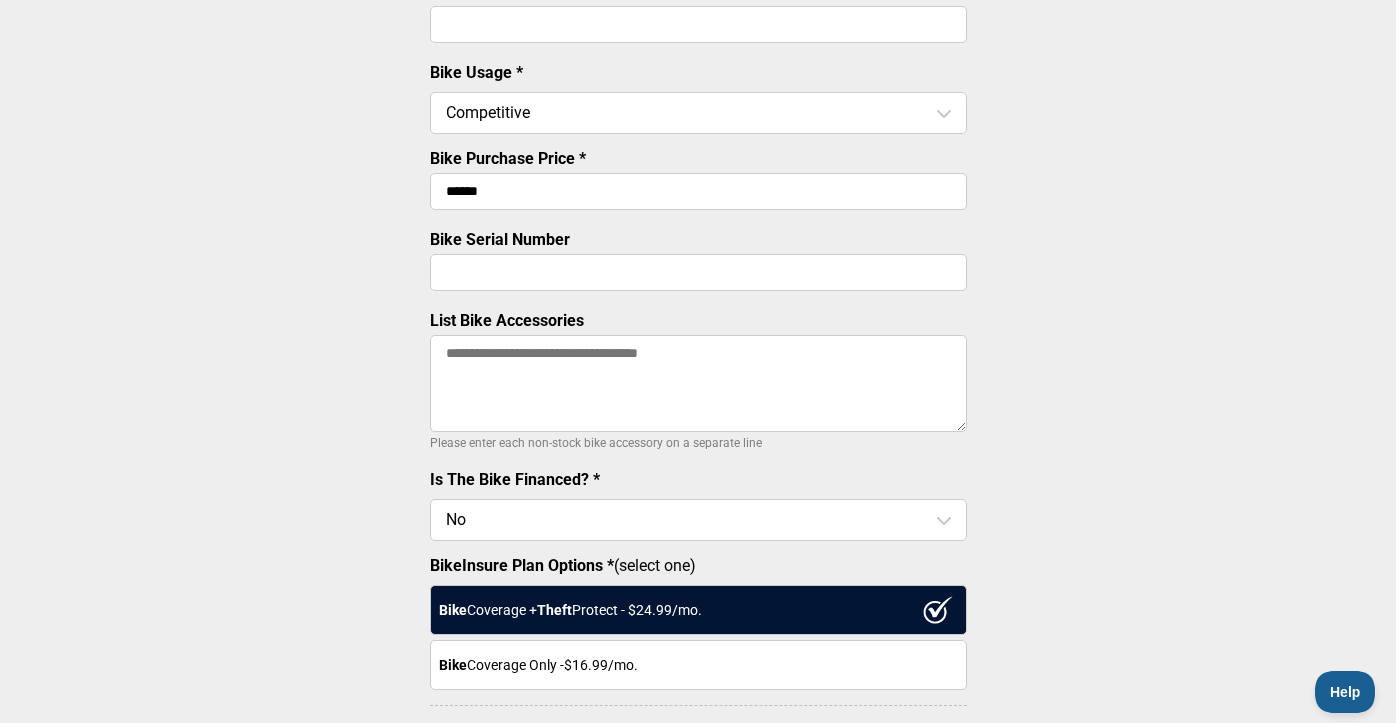 scroll, scrollTop: 527, scrollLeft: 0, axis: vertical 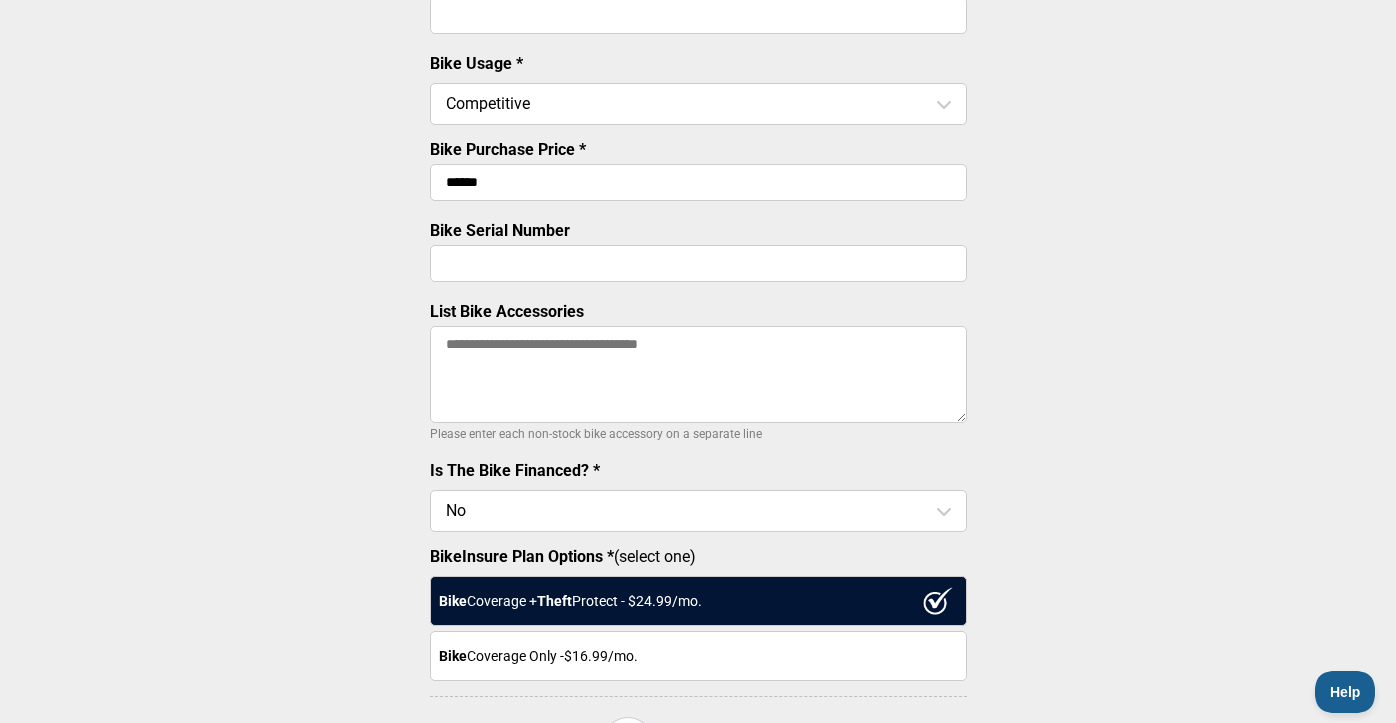 click at bounding box center (698, 511) 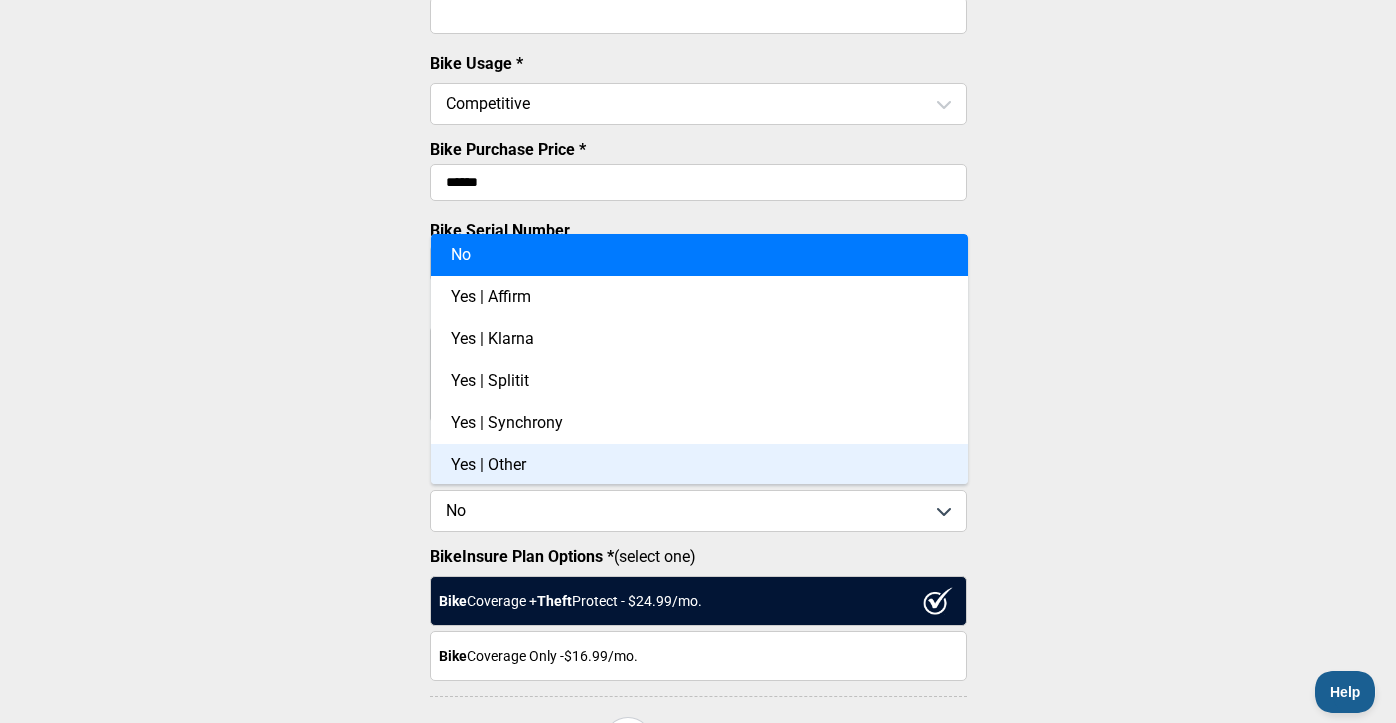 click at bounding box center (698, 511) 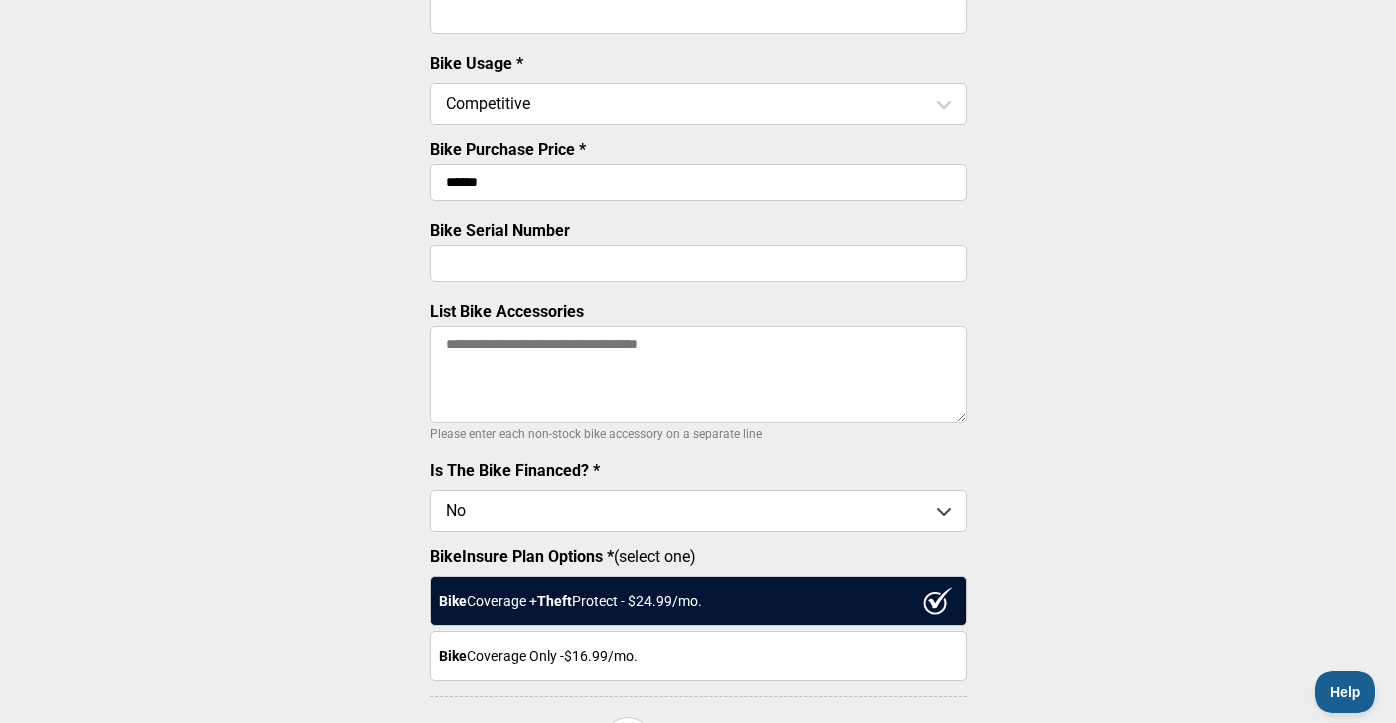 click on "**********" at bounding box center (698, 204) 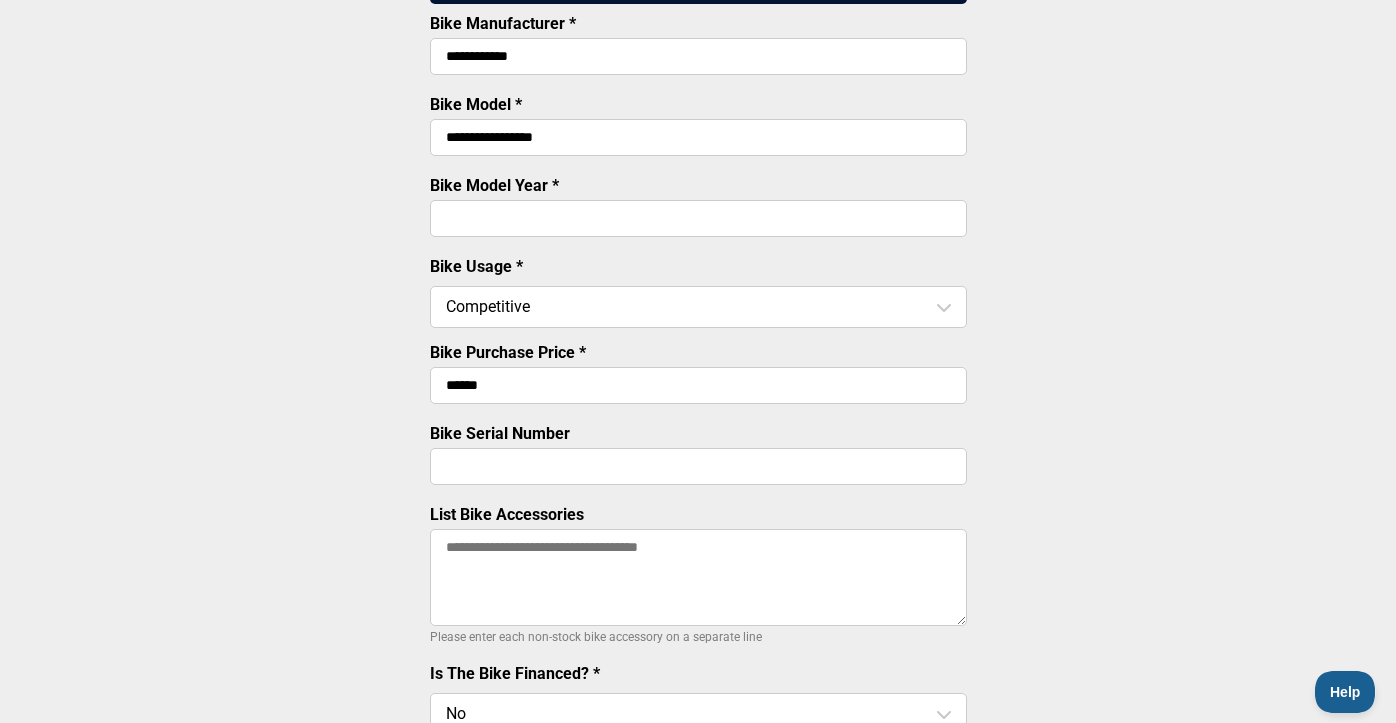 scroll, scrollTop: 322, scrollLeft: 0, axis: vertical 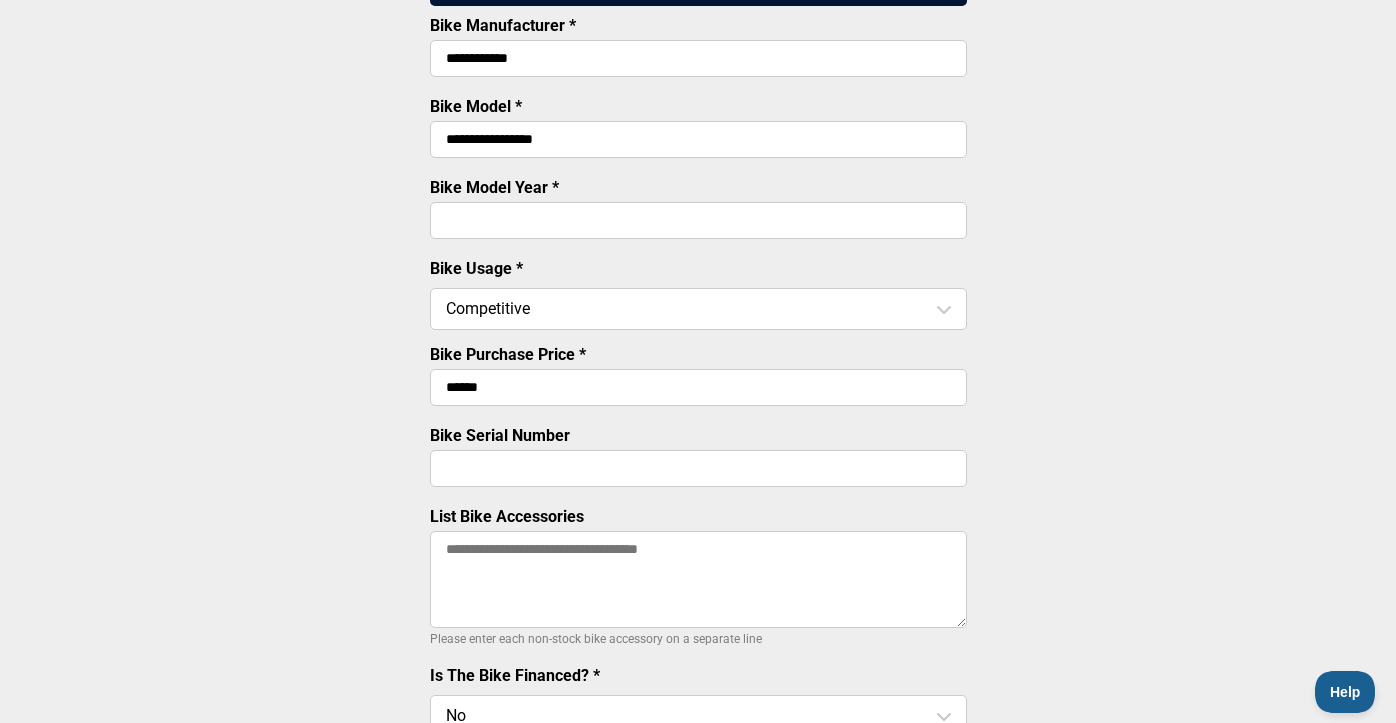 click on "Bike Serial Number" at bounding box center (698, 468) 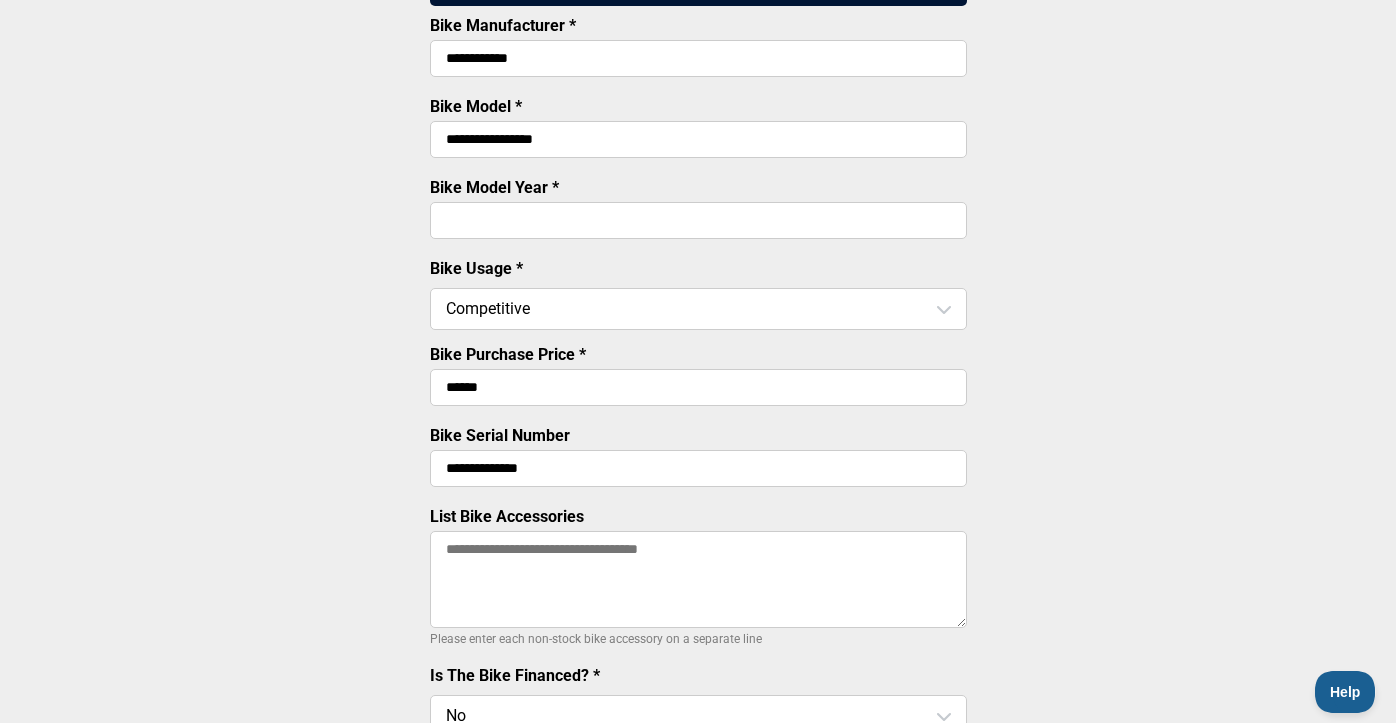 type on "**********" 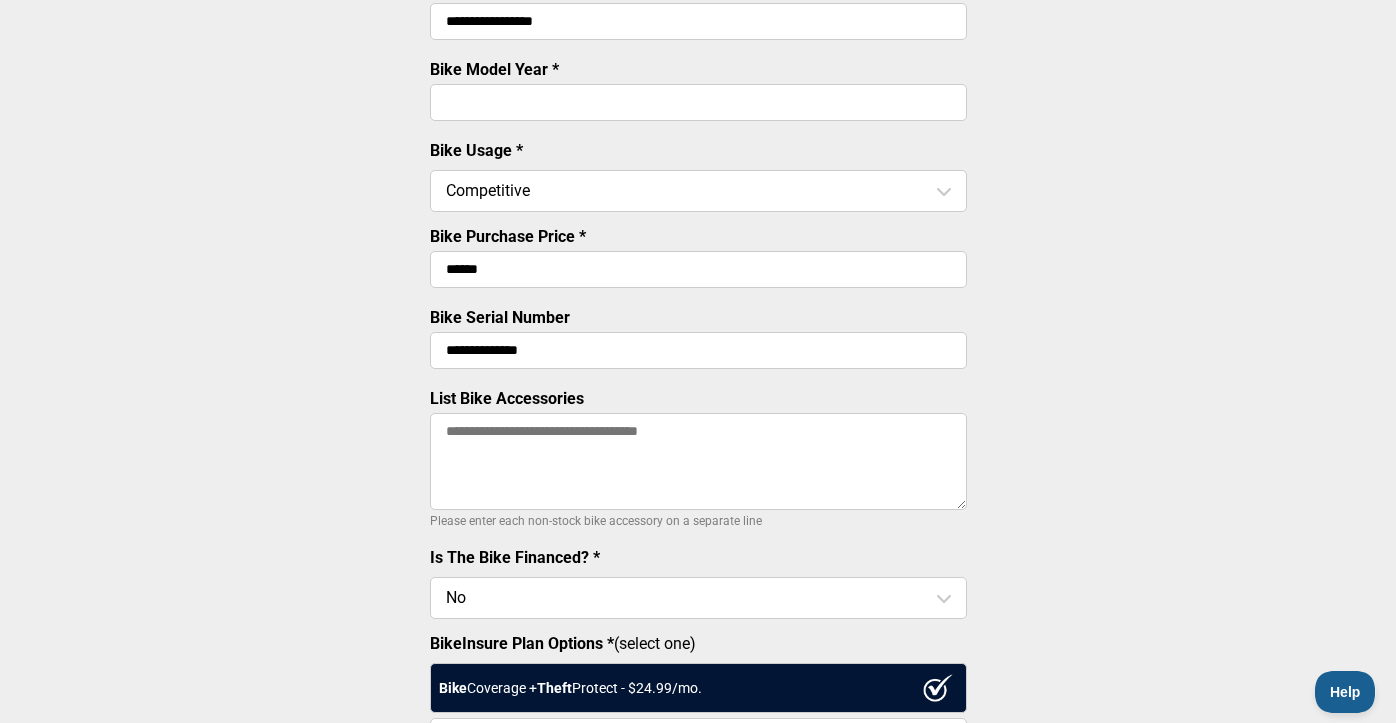 scroll, scrollTop: 444, scrollLeft: 0, axis: vertical 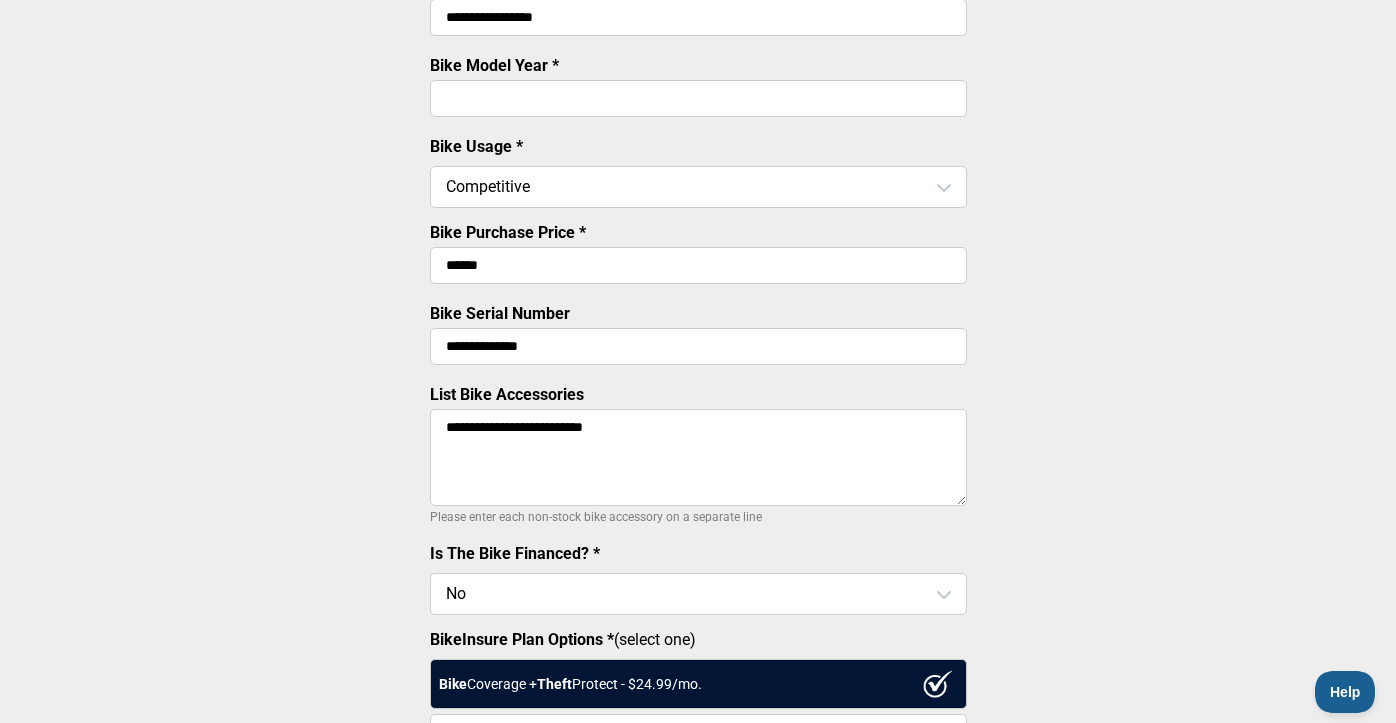 click on "**********" at bounding box center (698, 457) 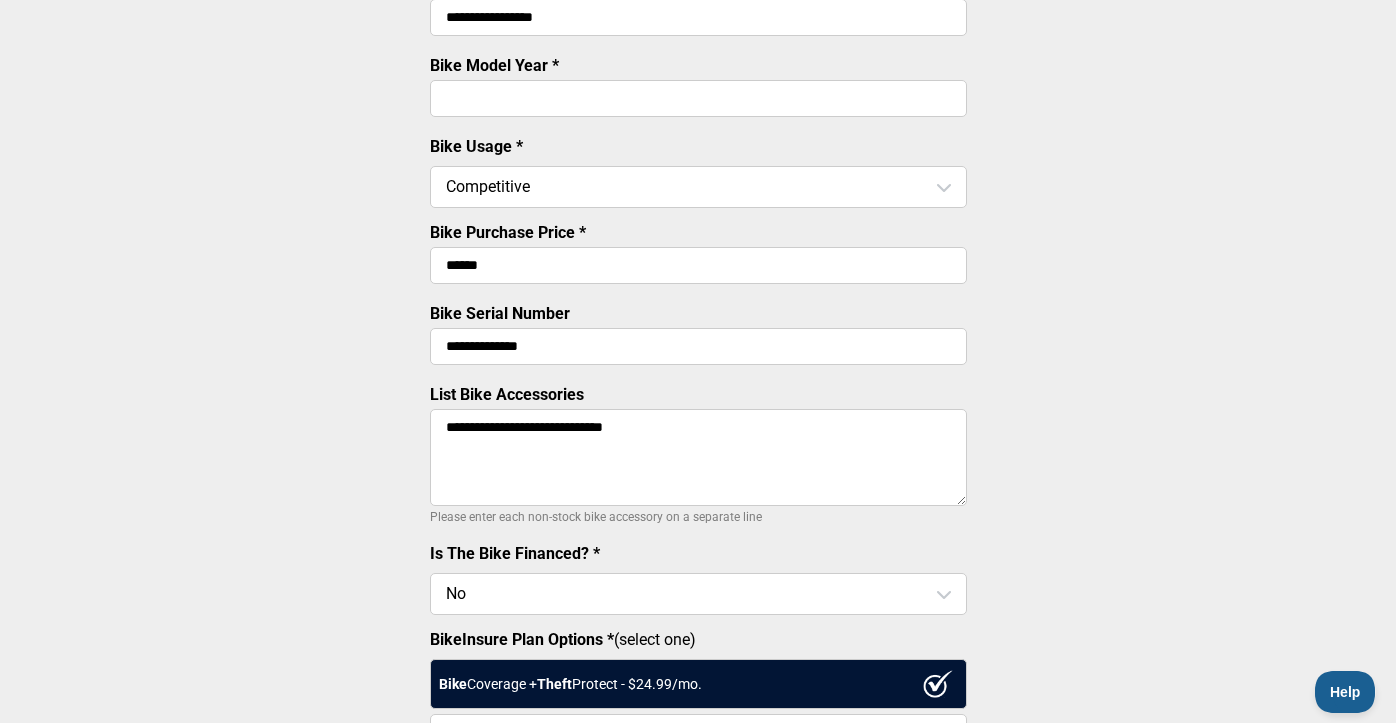 click on "**********" at bounding box center [698, 457] 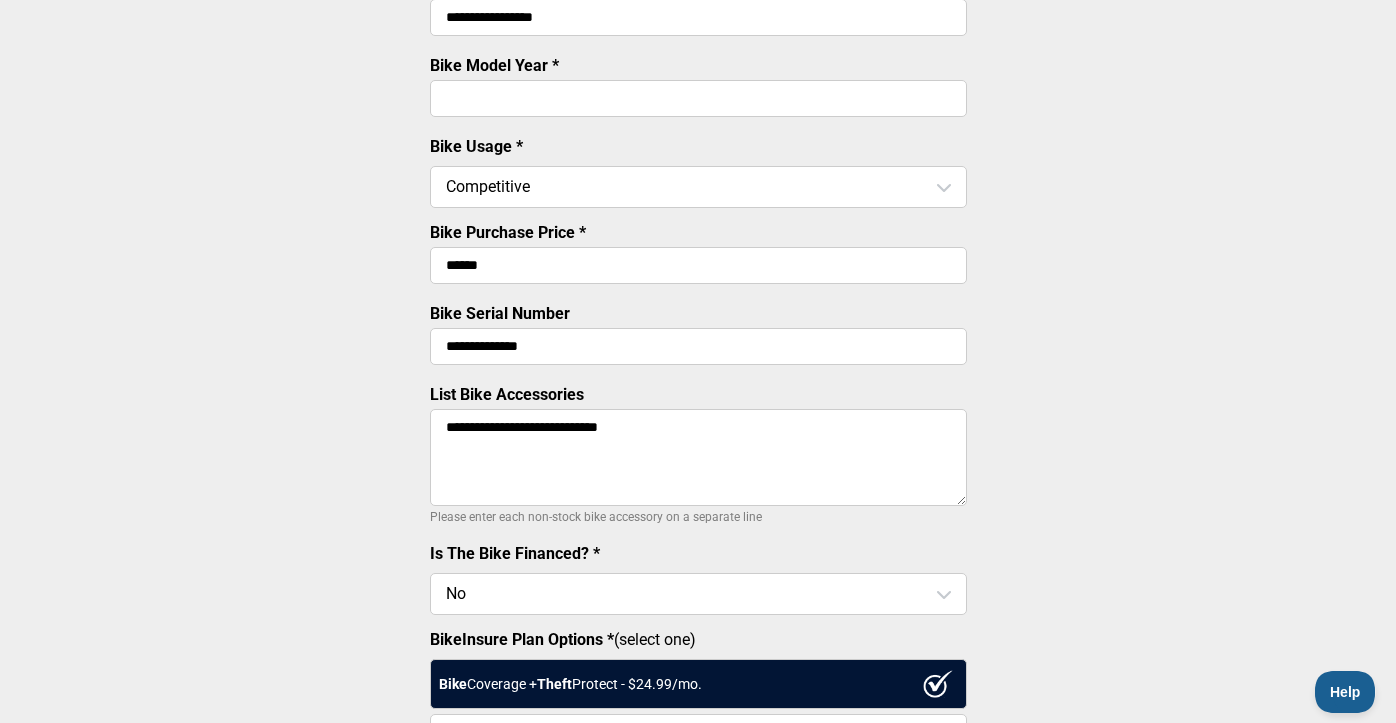 click on "**********" at bounding box center [698, 457] 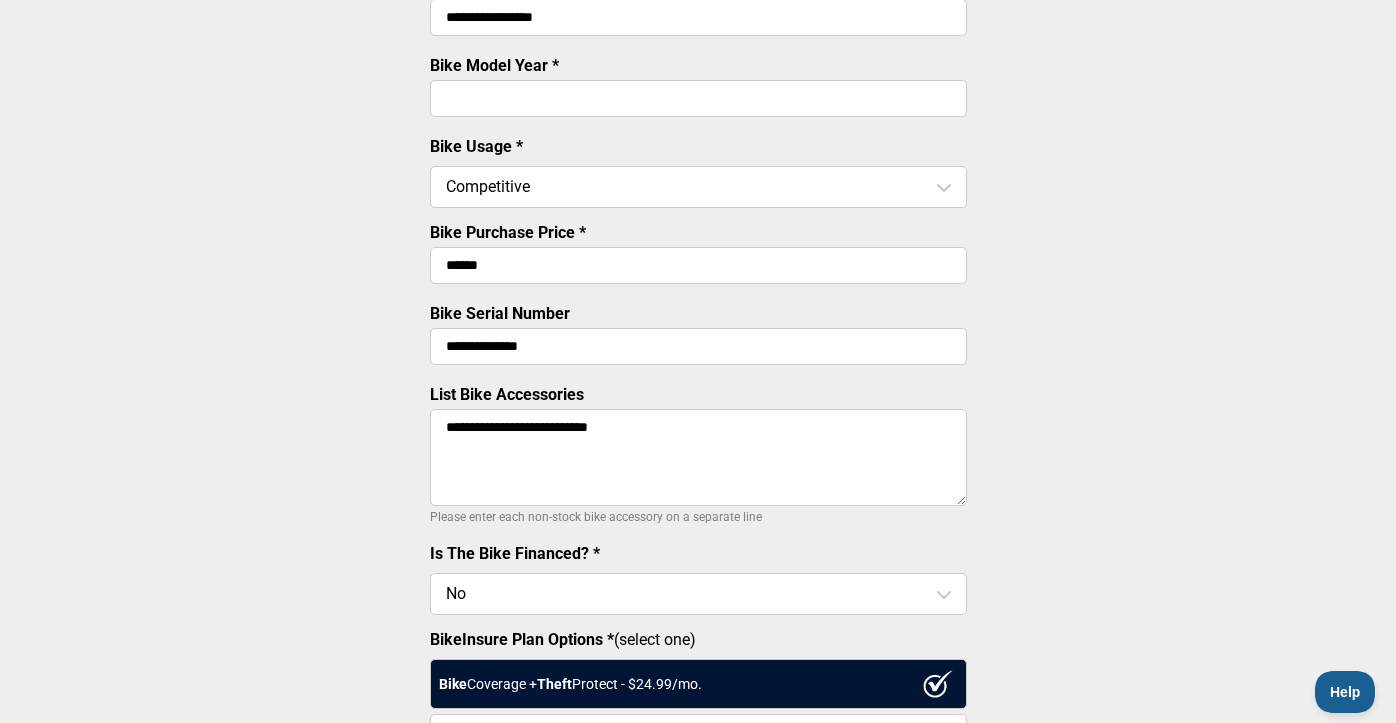 click on "**********" at bounding box center (698, 457) 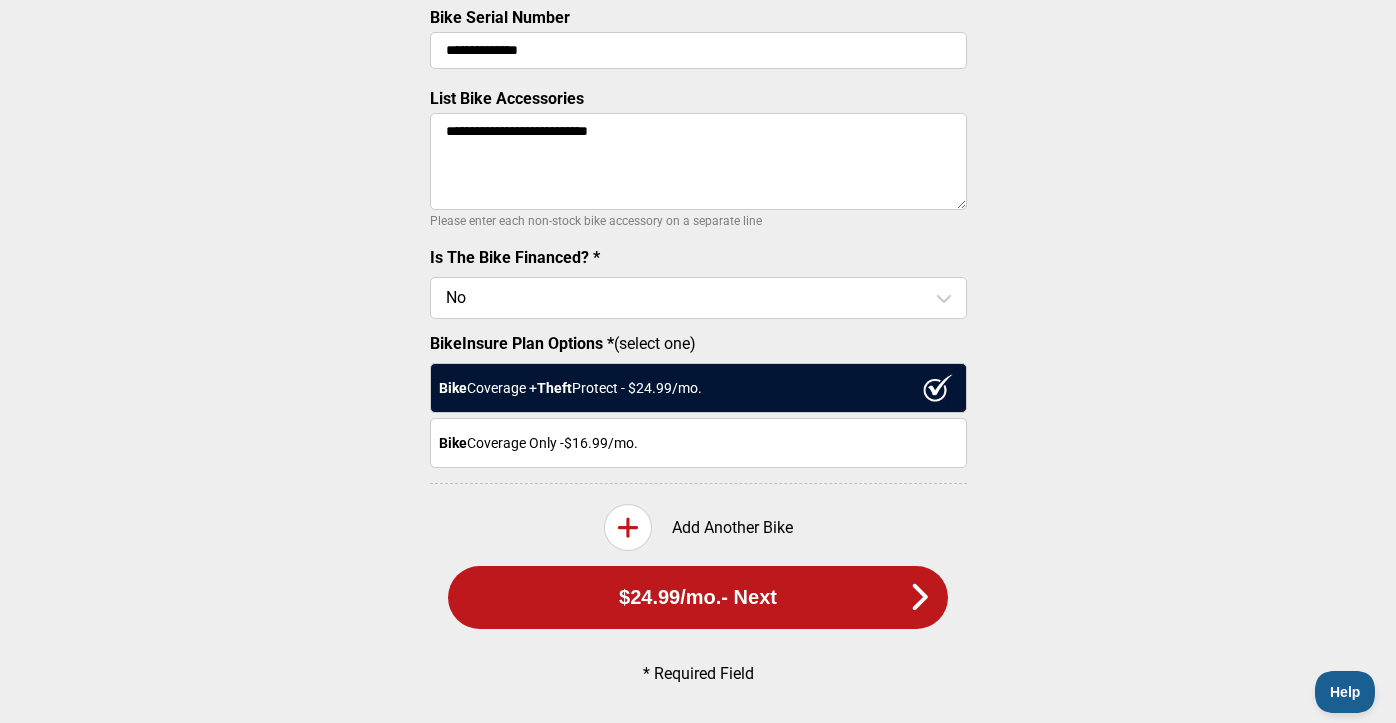 scroll, scrollTop: 0, scrollLeft: 0, axis: both 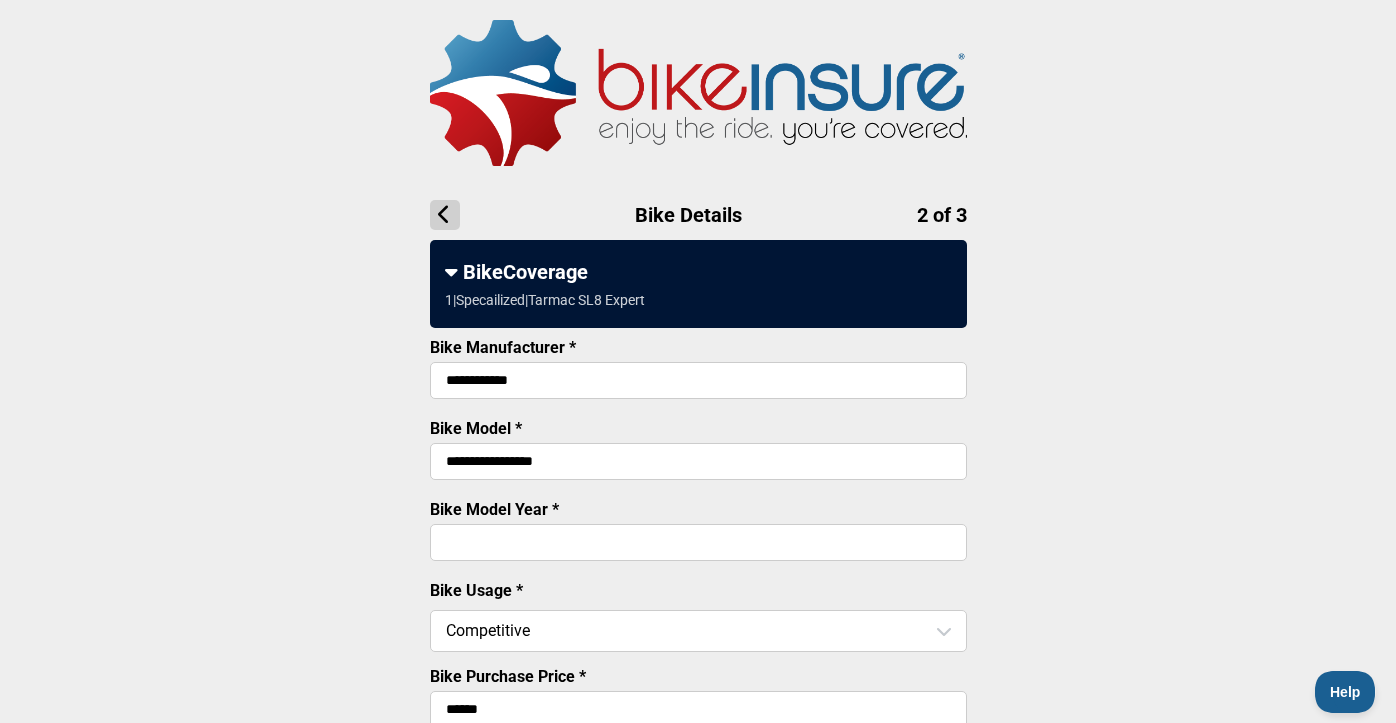 type on "**********" 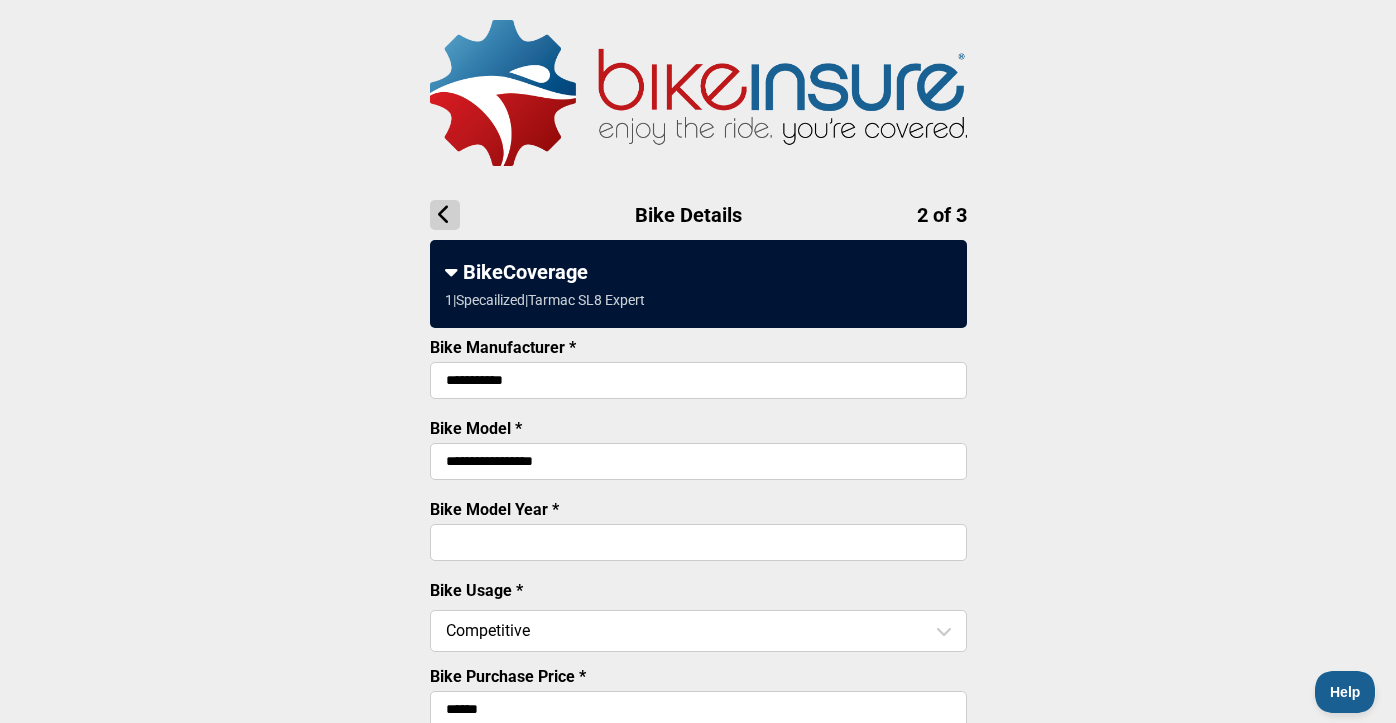 type on "**********" 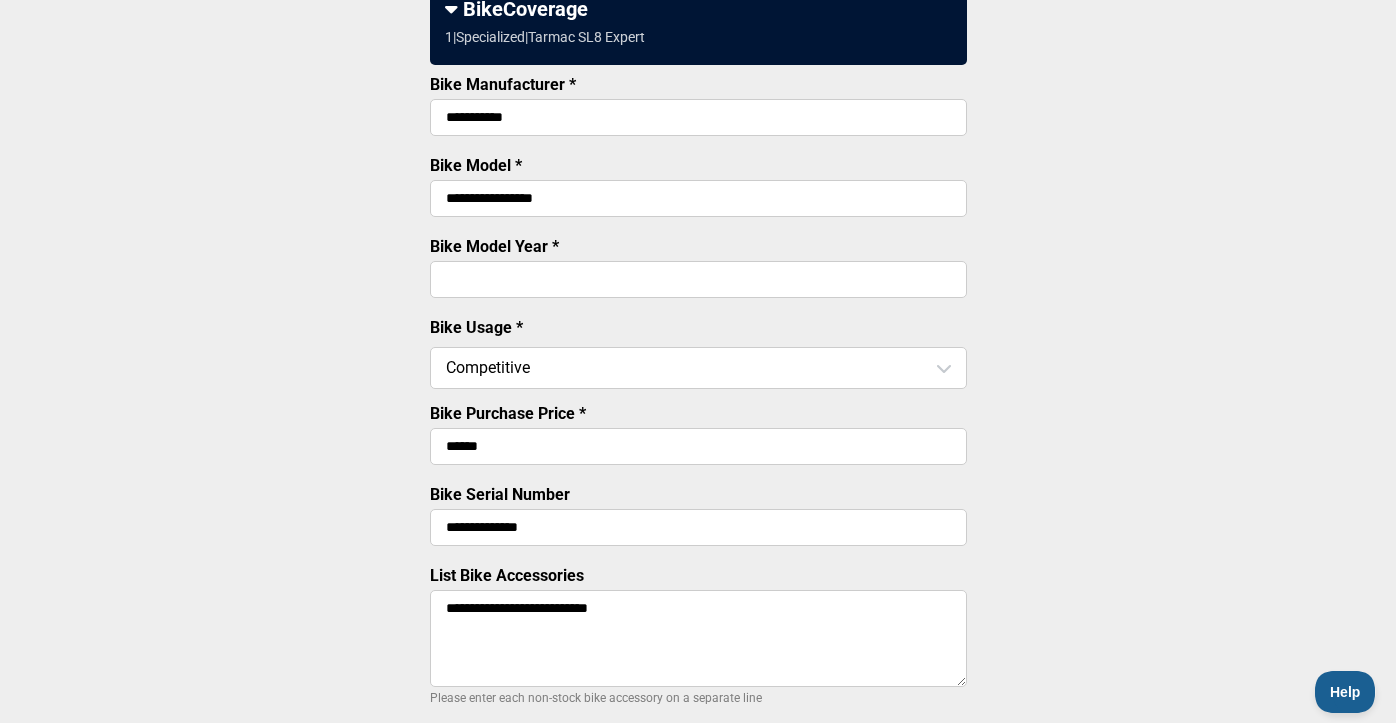 scroll, scrollTop: 270, scrollLeft: 0, axis: vertical 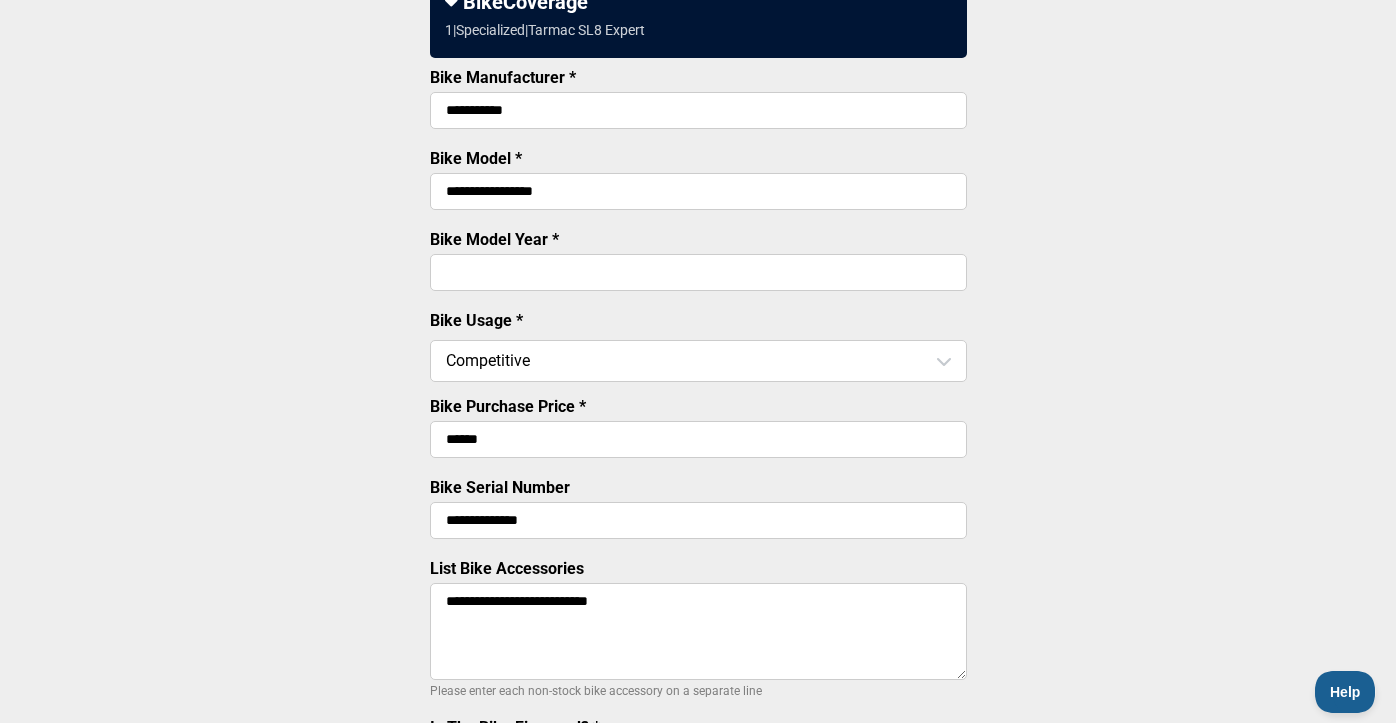 click at bounding box center (698, 361) 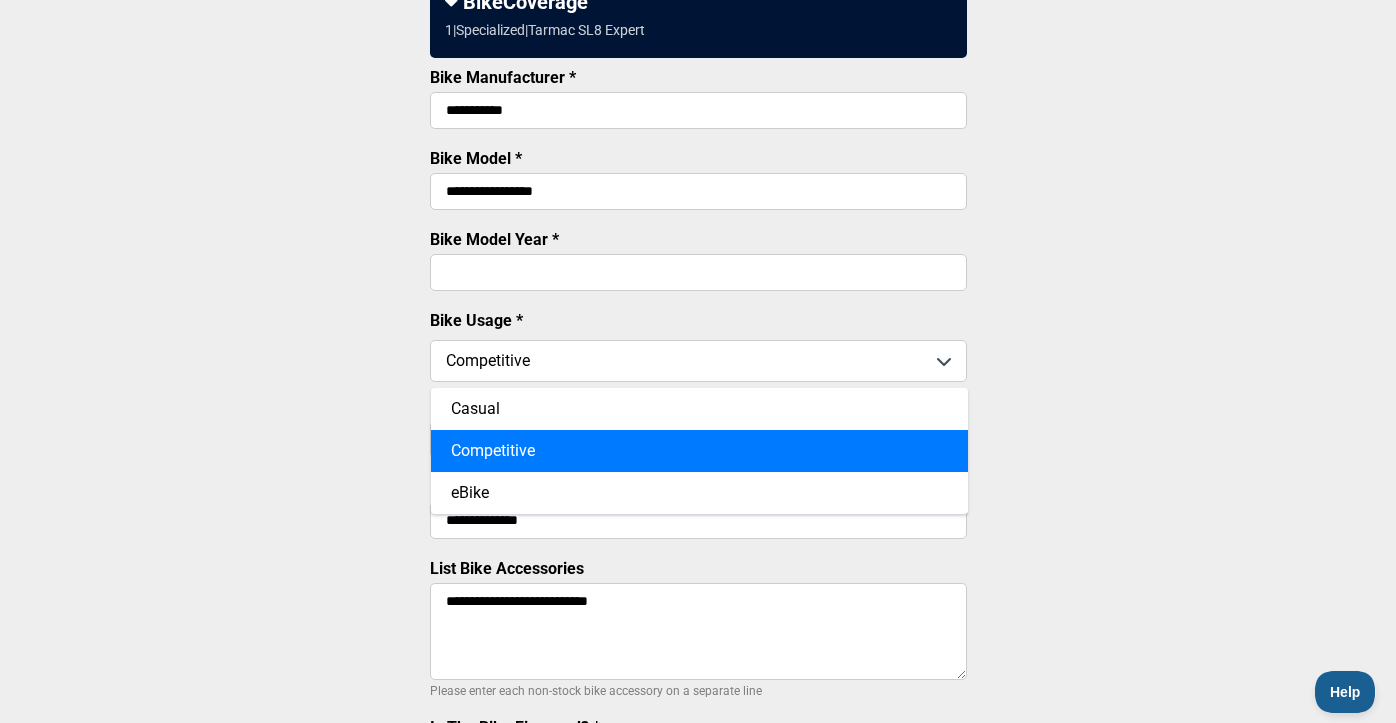 click on "**********" at bounding box center [698, 461] 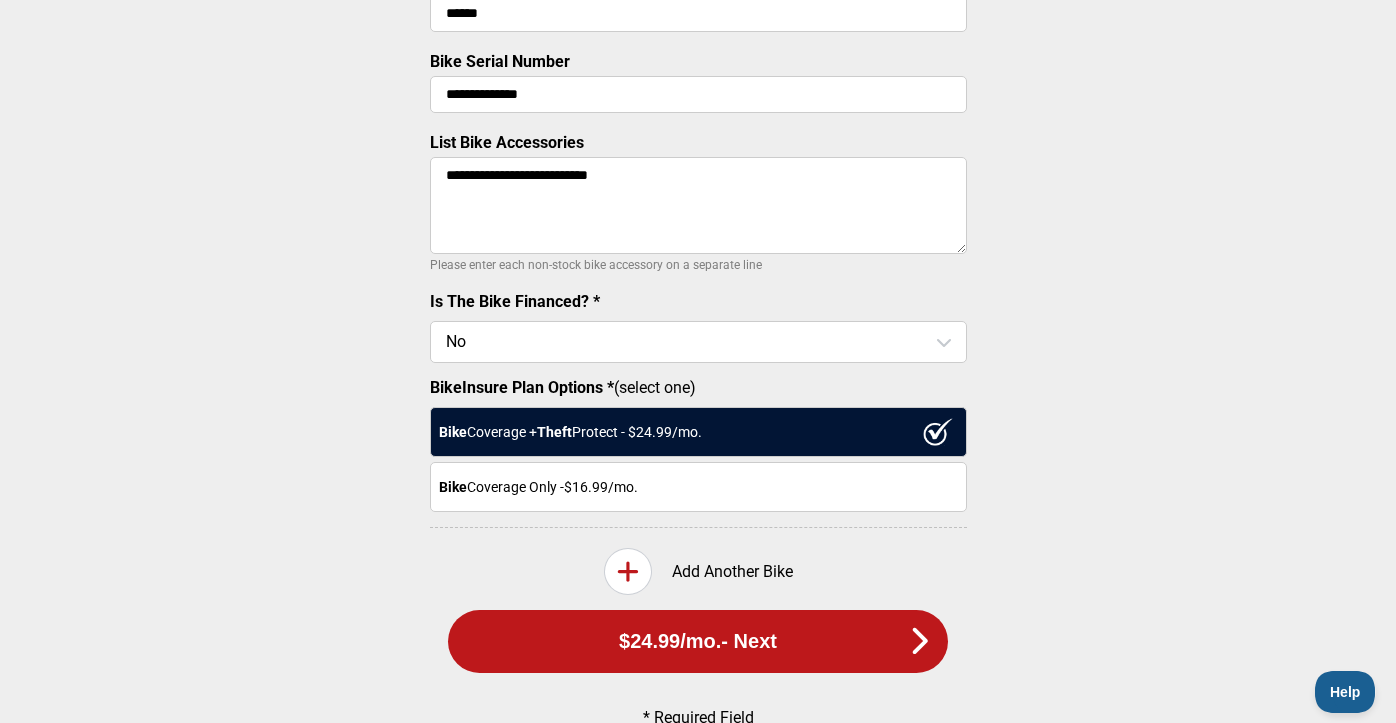 scroll, scrollTop: 754, scrollLeft: 0, axis: vertical 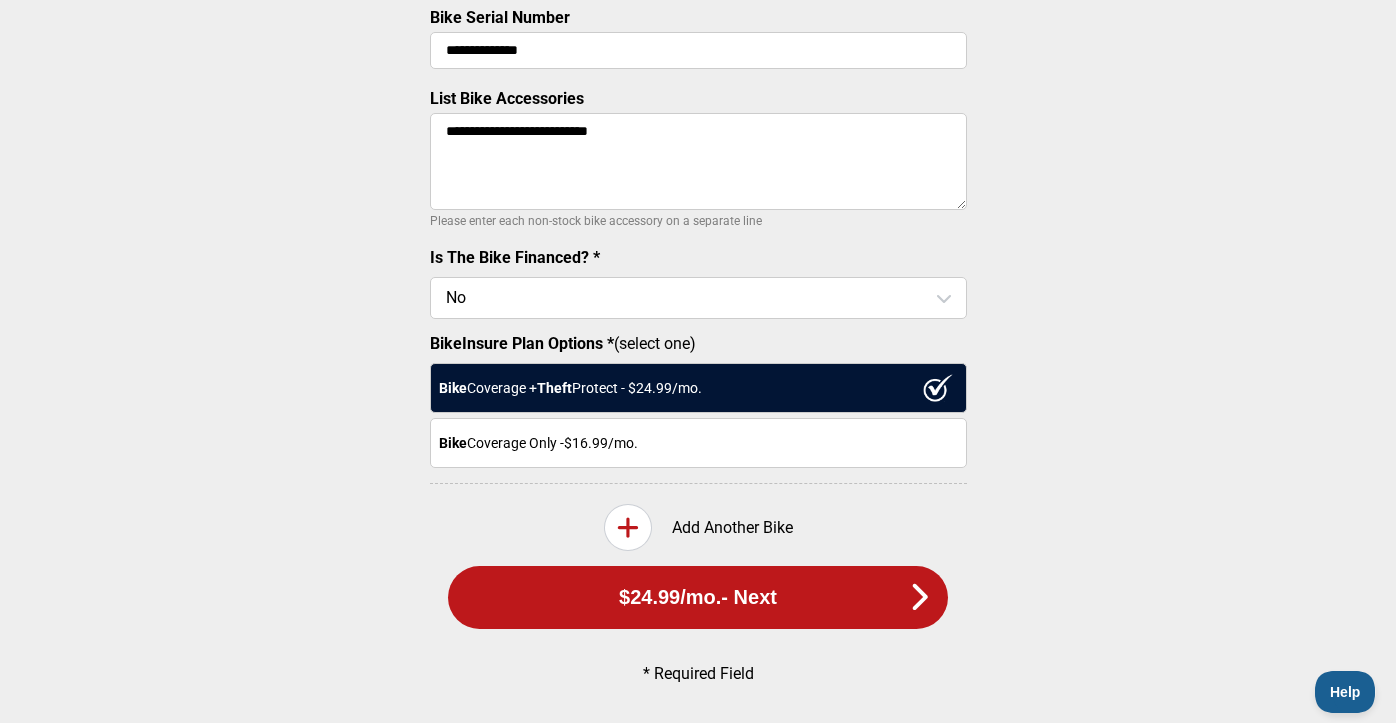 click at bounding box center (628, 527) 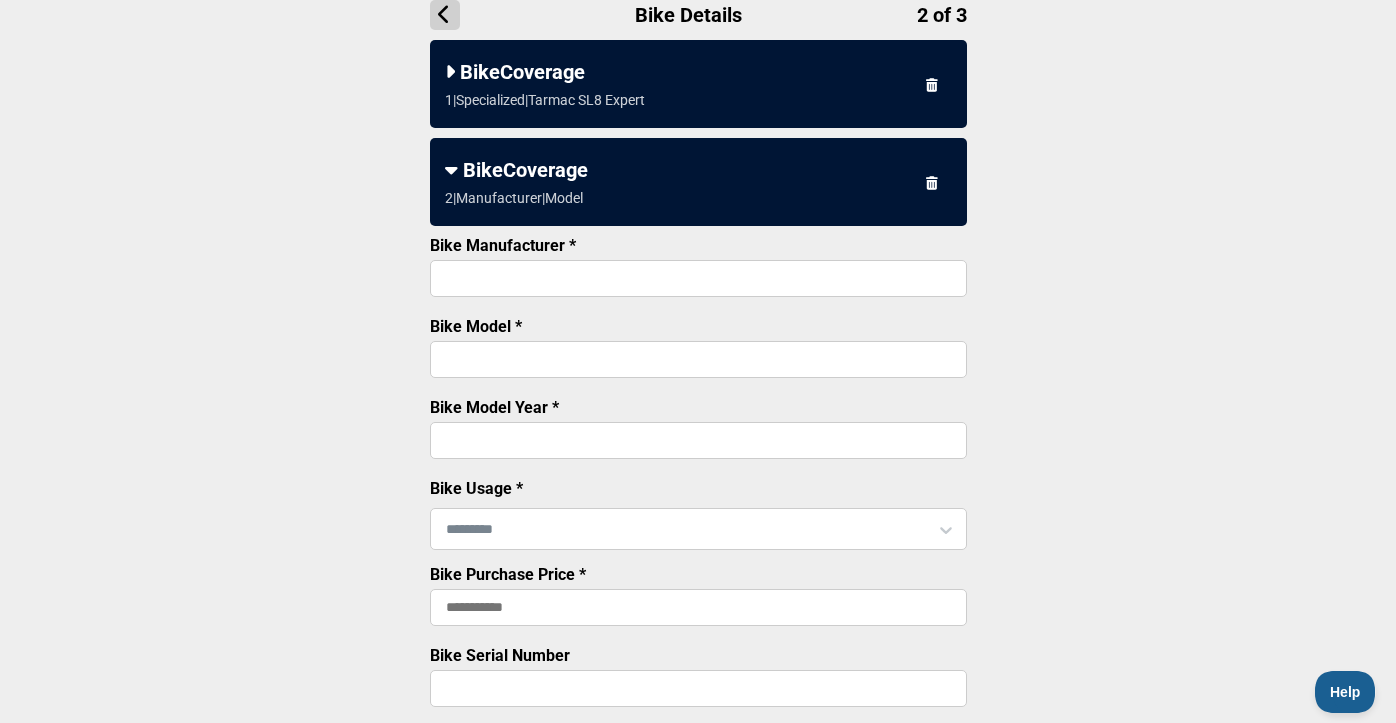 scroll, scrollTop: 178, scrollLeft: 0, axis: vertical 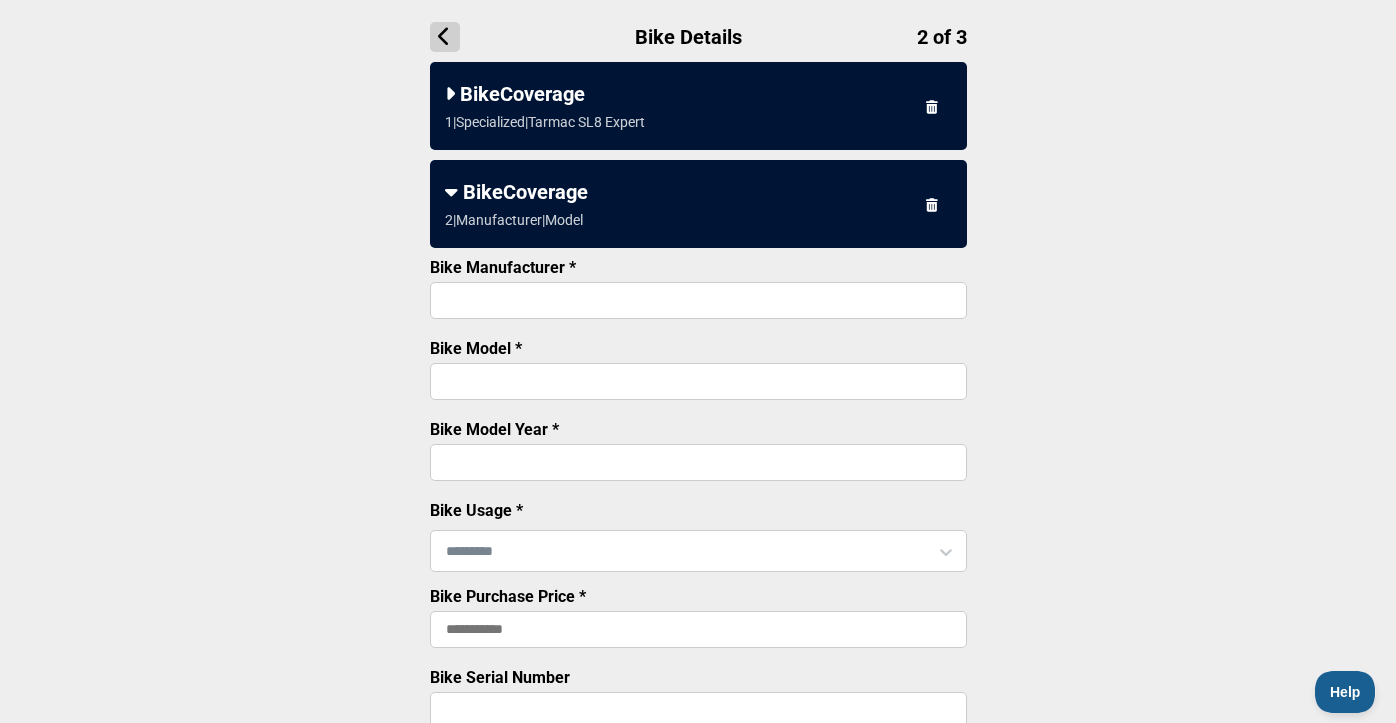 click on "Bike Manufacturer   *" at bounding box center [698, 300] 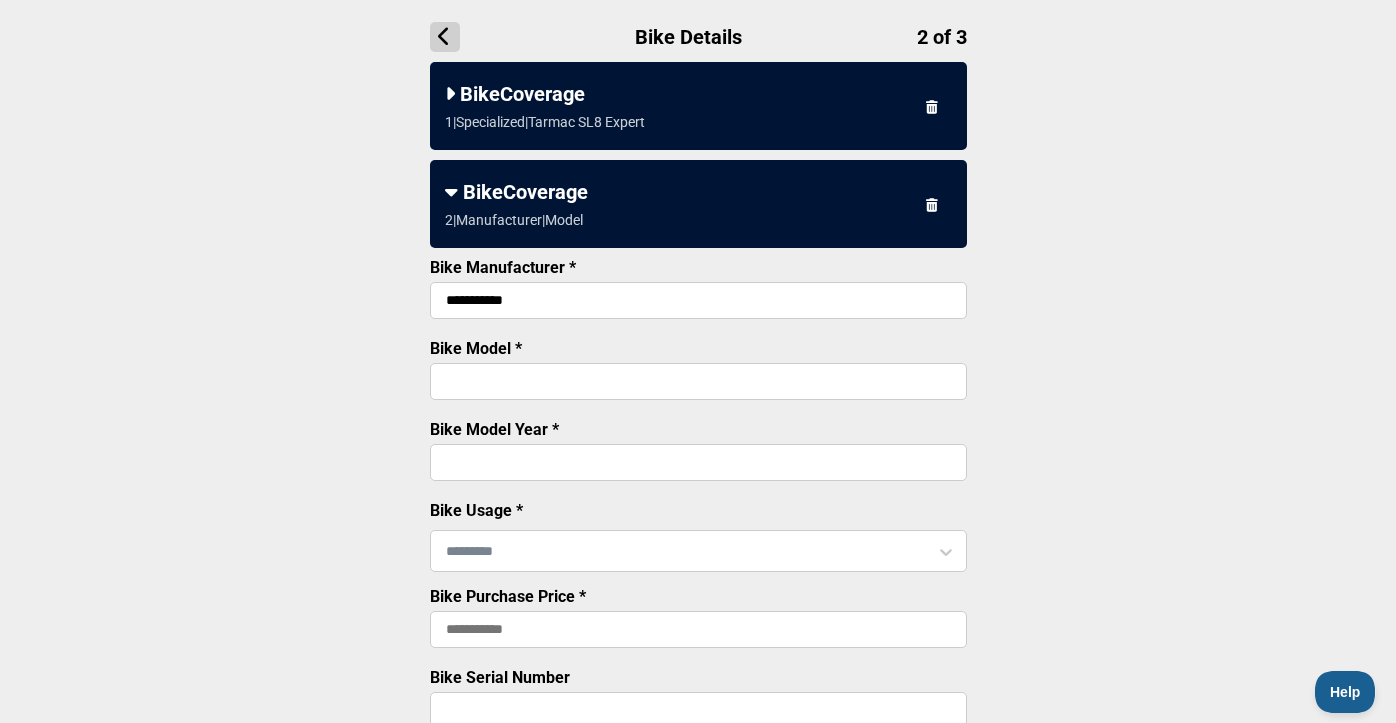 type on "**********" 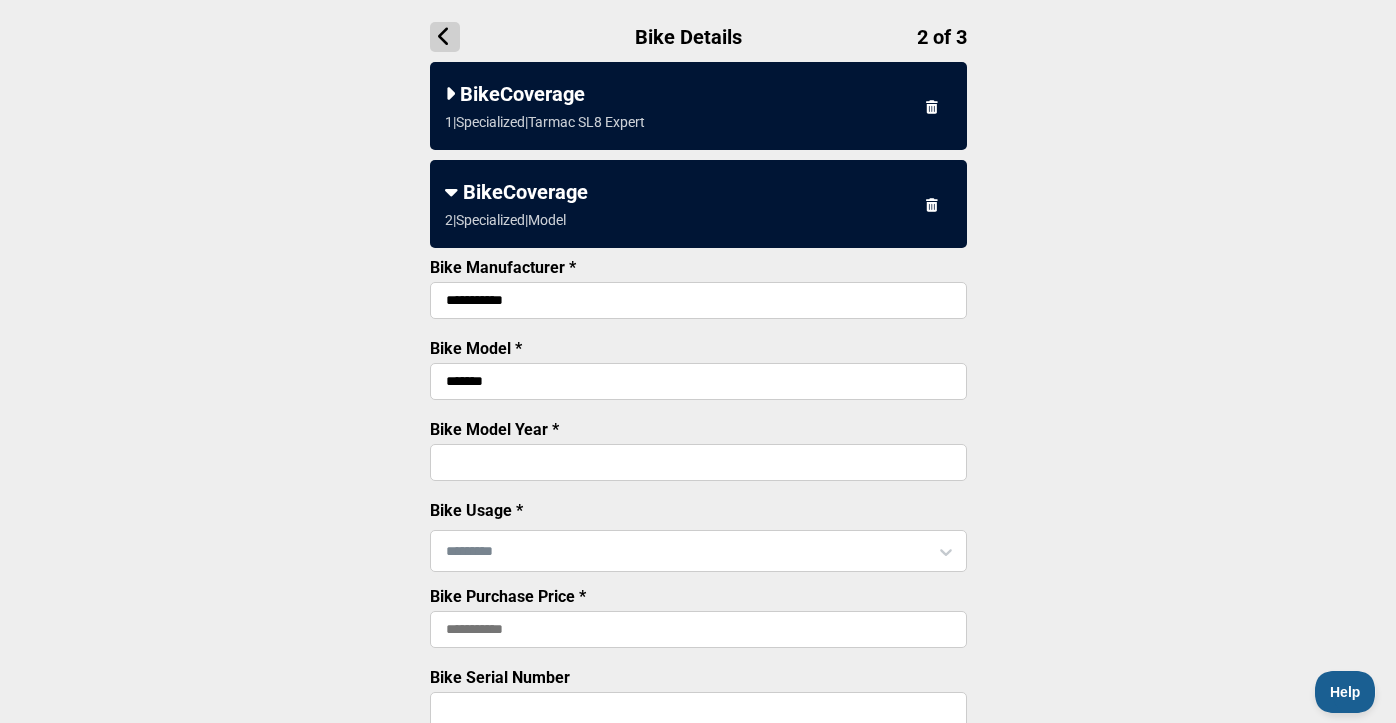 type on "*******" 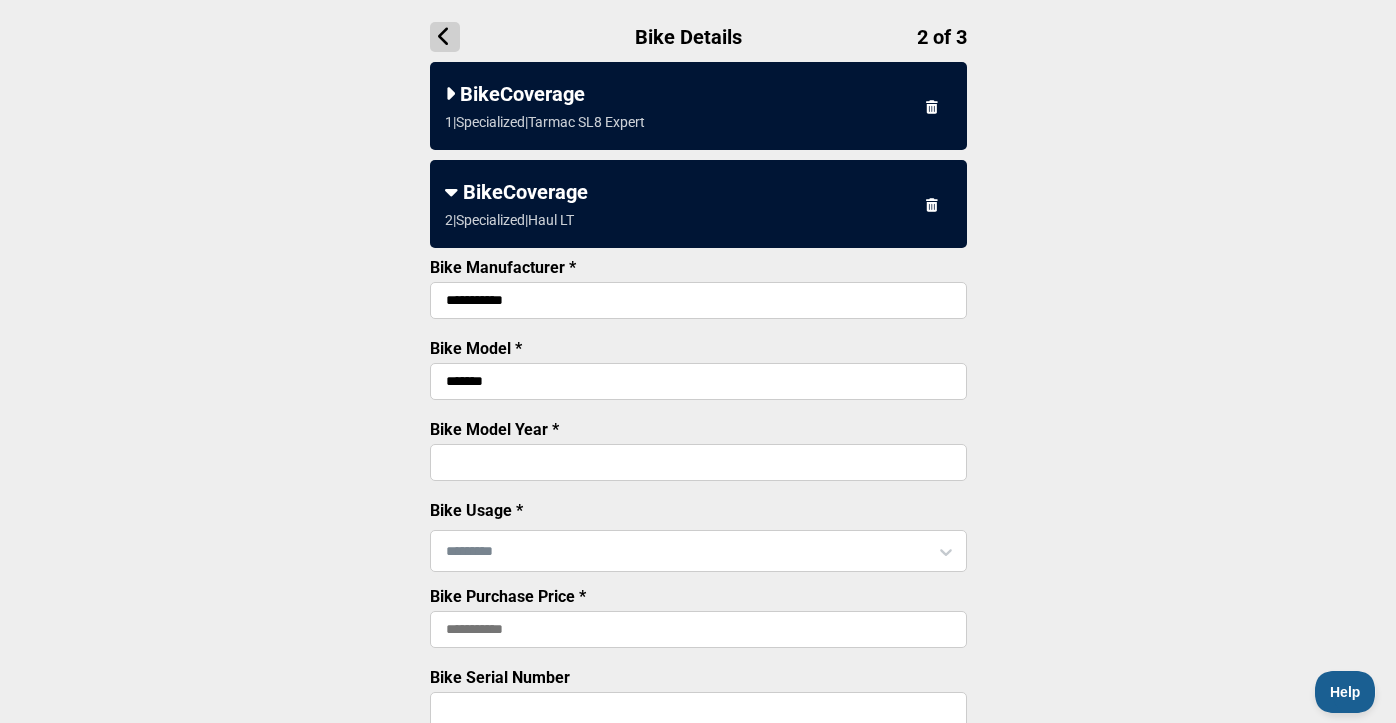 type on "****" 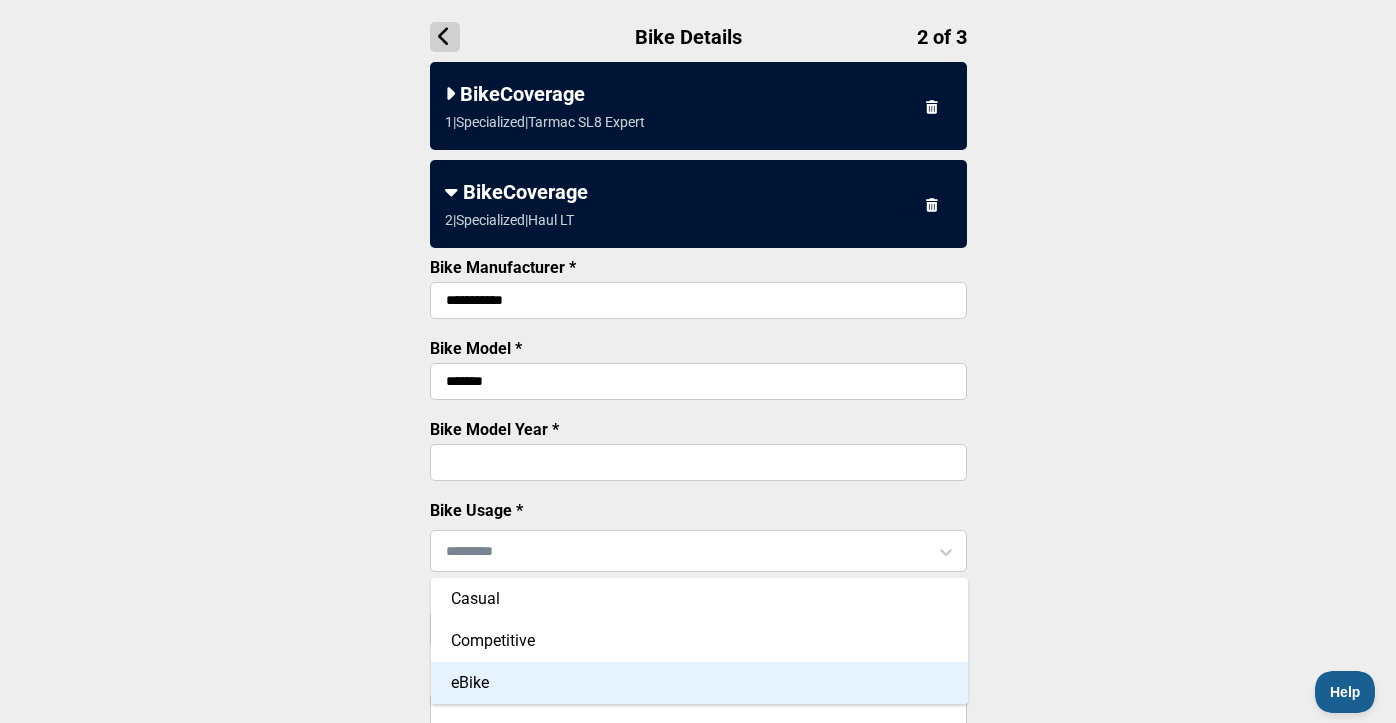 click on "eBike" at bounding box center (699, 683) 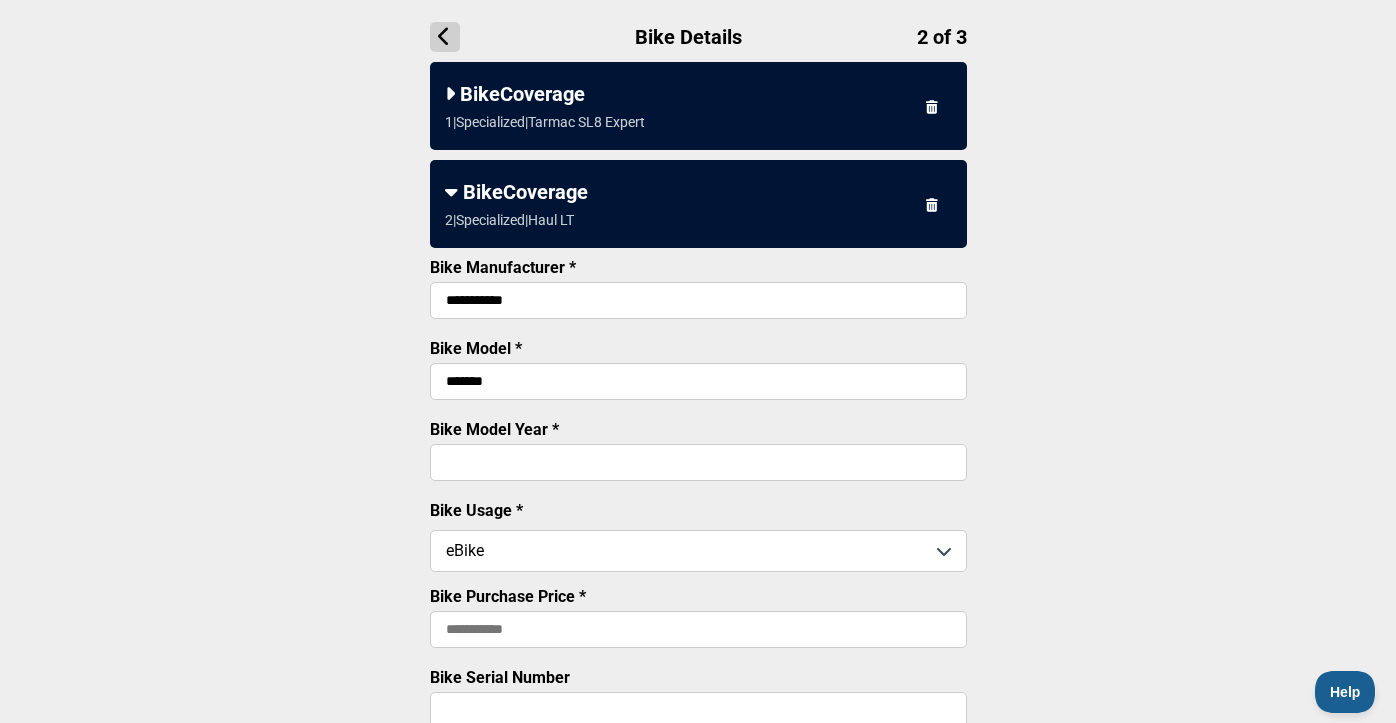 click on "**********" at bounding box center (698, 602) 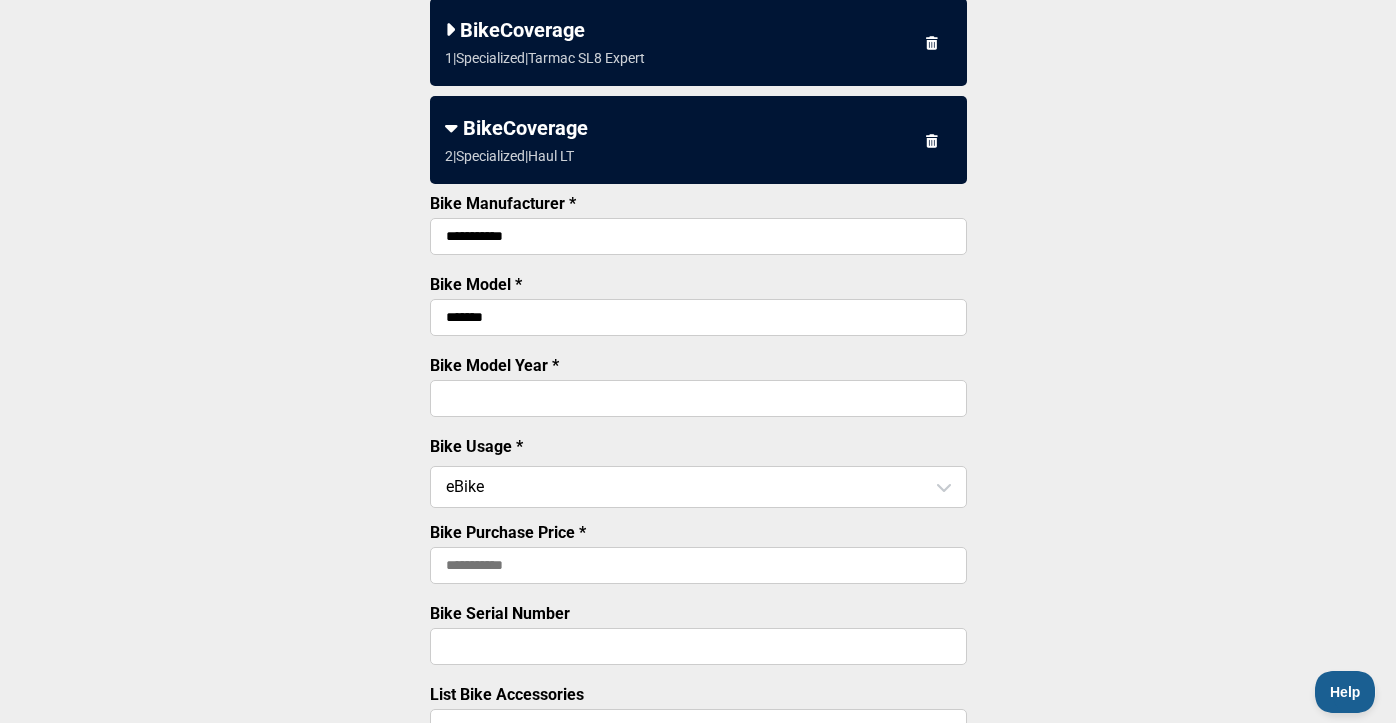 scroll, scrollTop: 246, scrollLeft: 0, axis: vertical 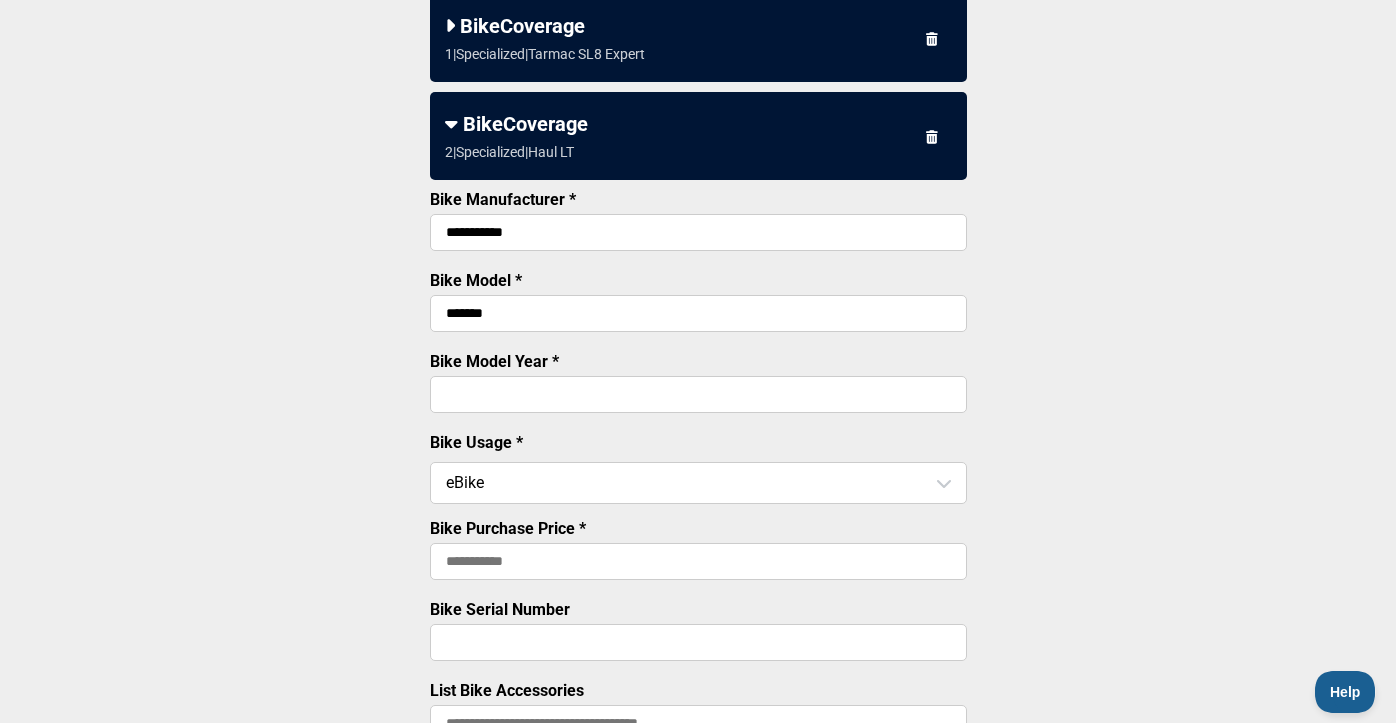 click on "Bike Purchase Price *" at bounding box center (698, 561) 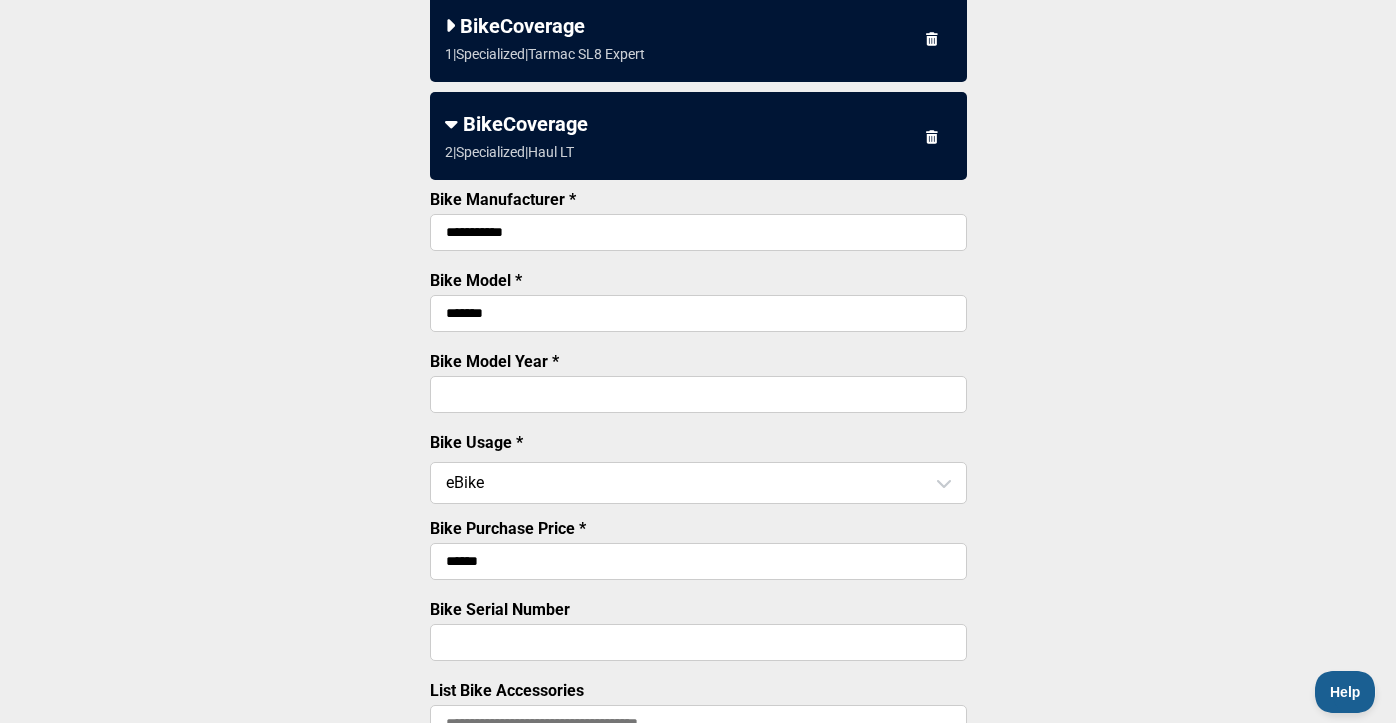 type on "******" 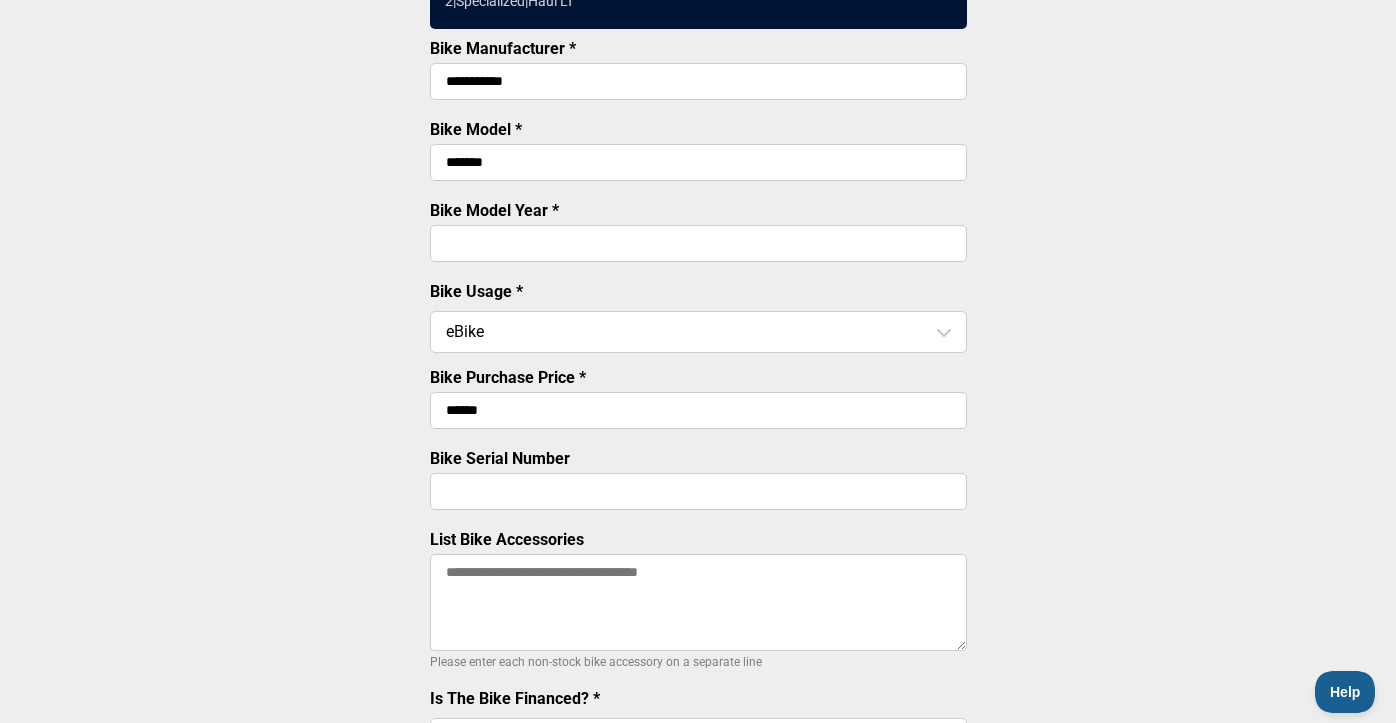 scroll, scrollTop: 411, scrollLeft: 0, axis: vertical 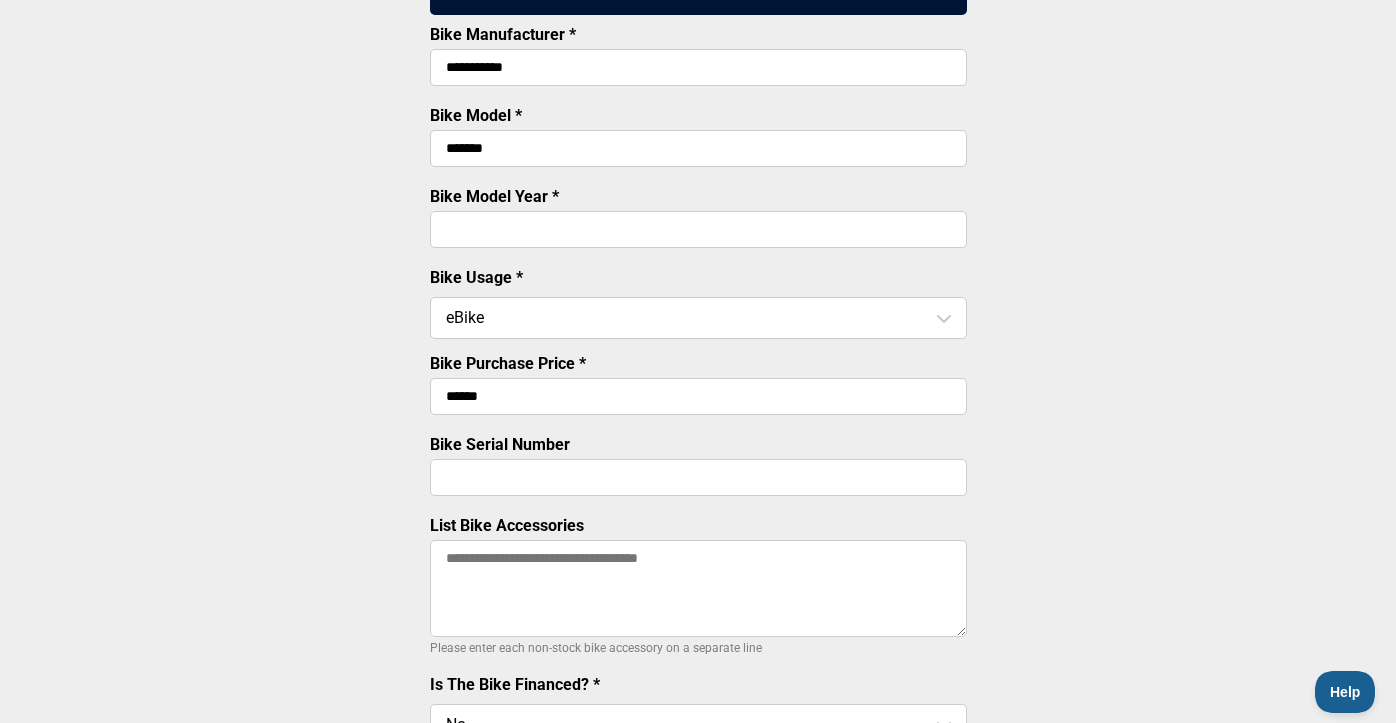 click on "List Bike Accessories" at bounding box center (698, 588) 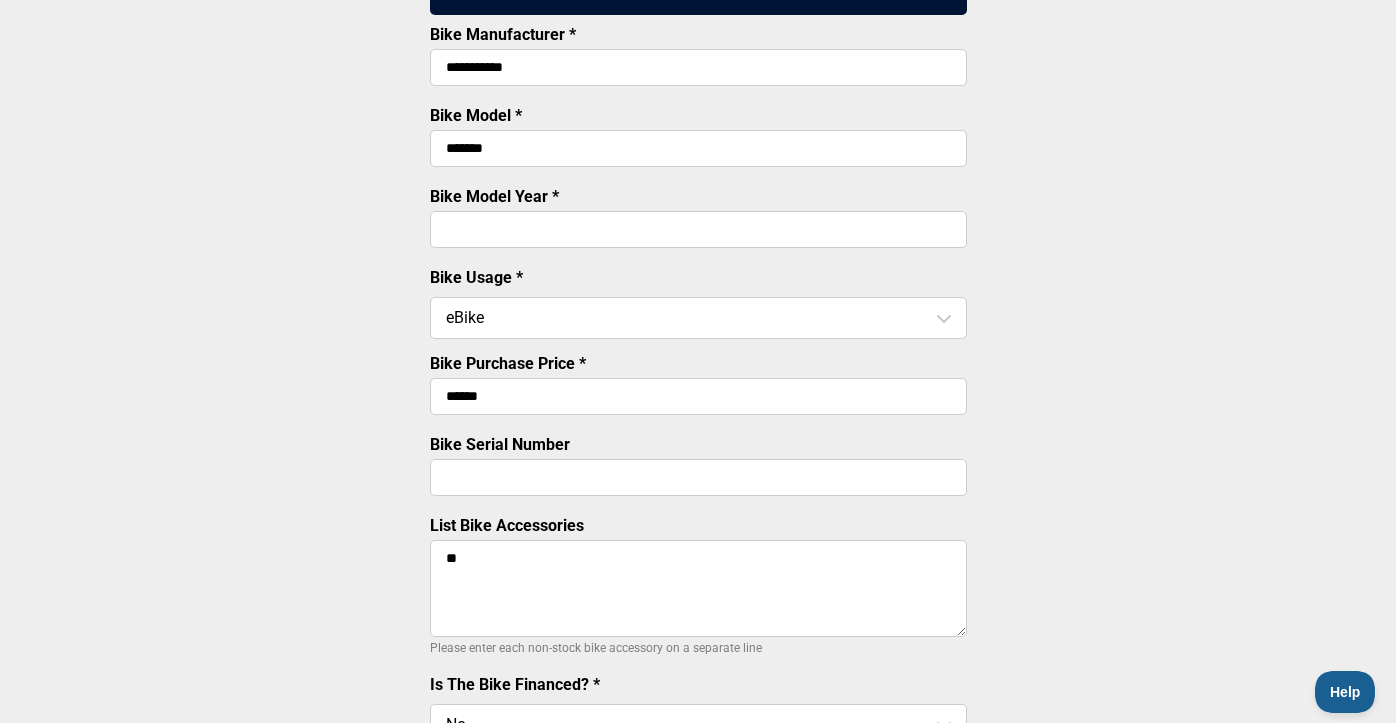 paste on "**********" 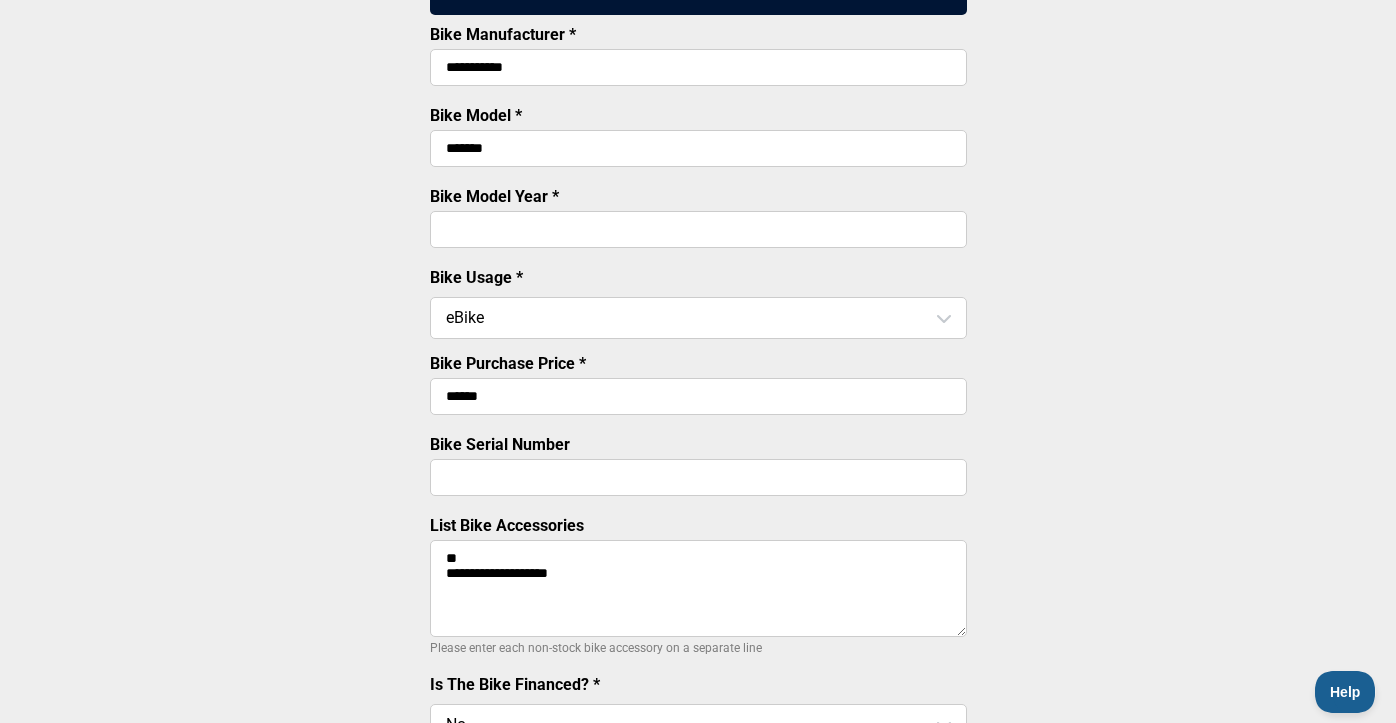 click on "**********" at bounding box center [698, 588] 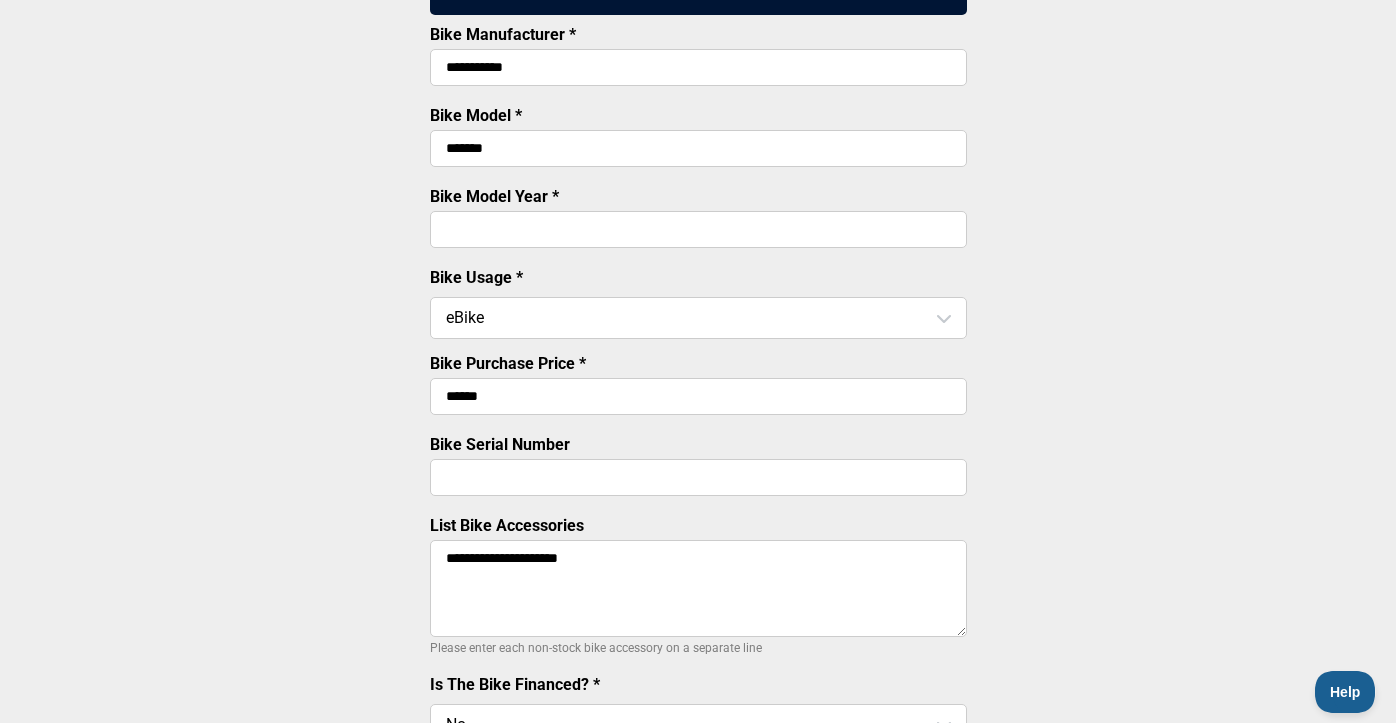 click on "**********" at bounding box center (698, 588) 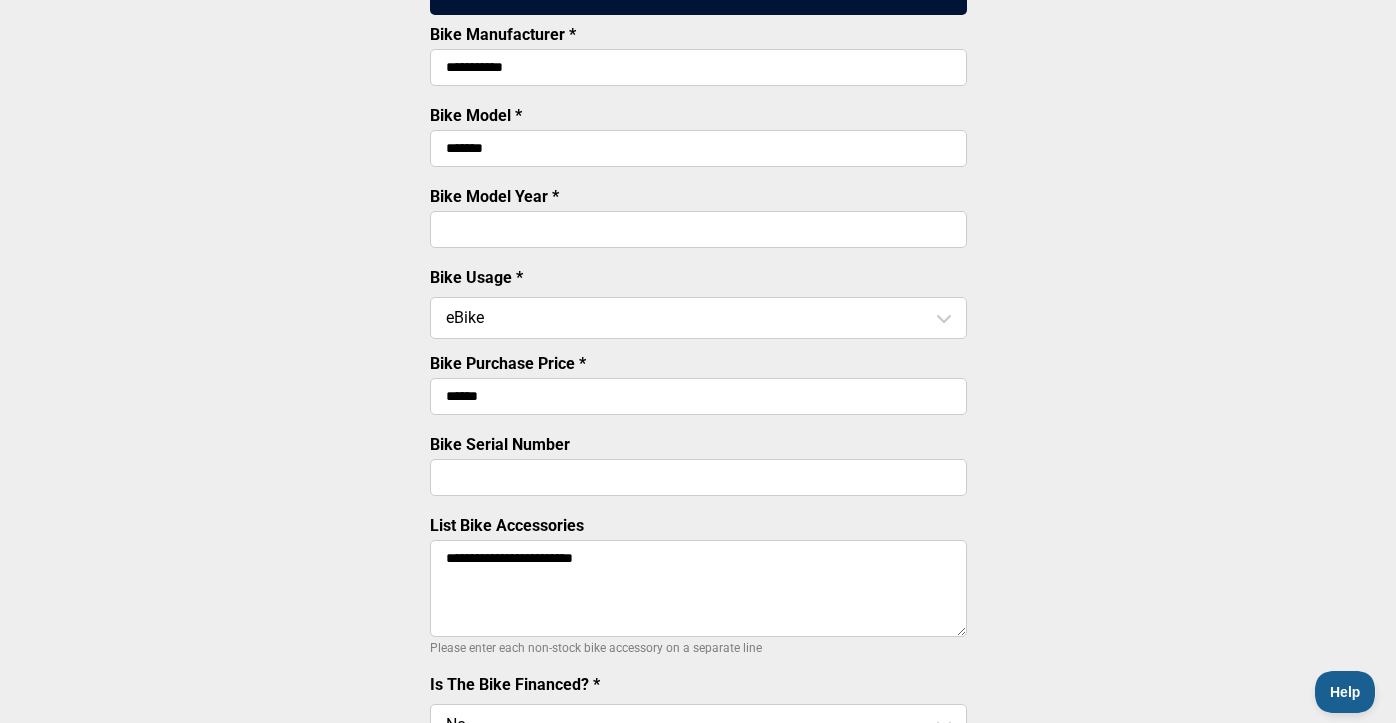 paste on "**********" 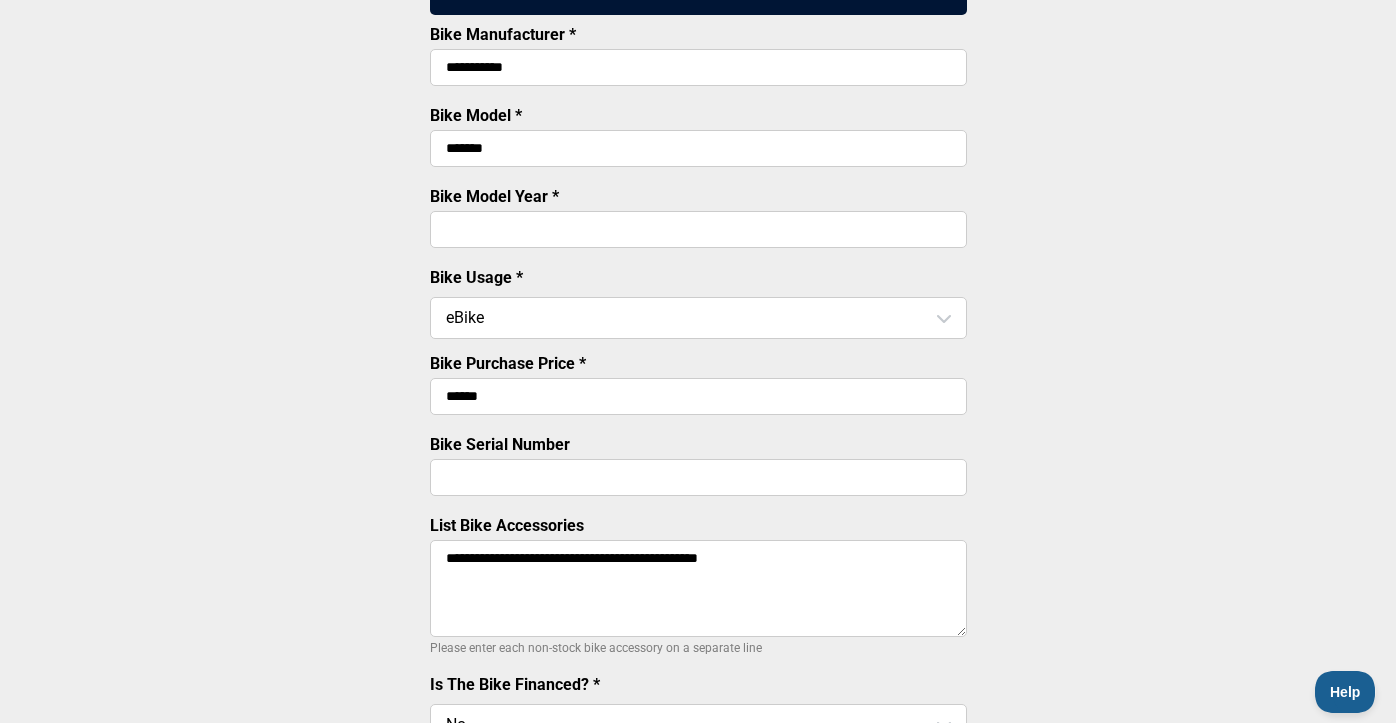 paste on "**********" 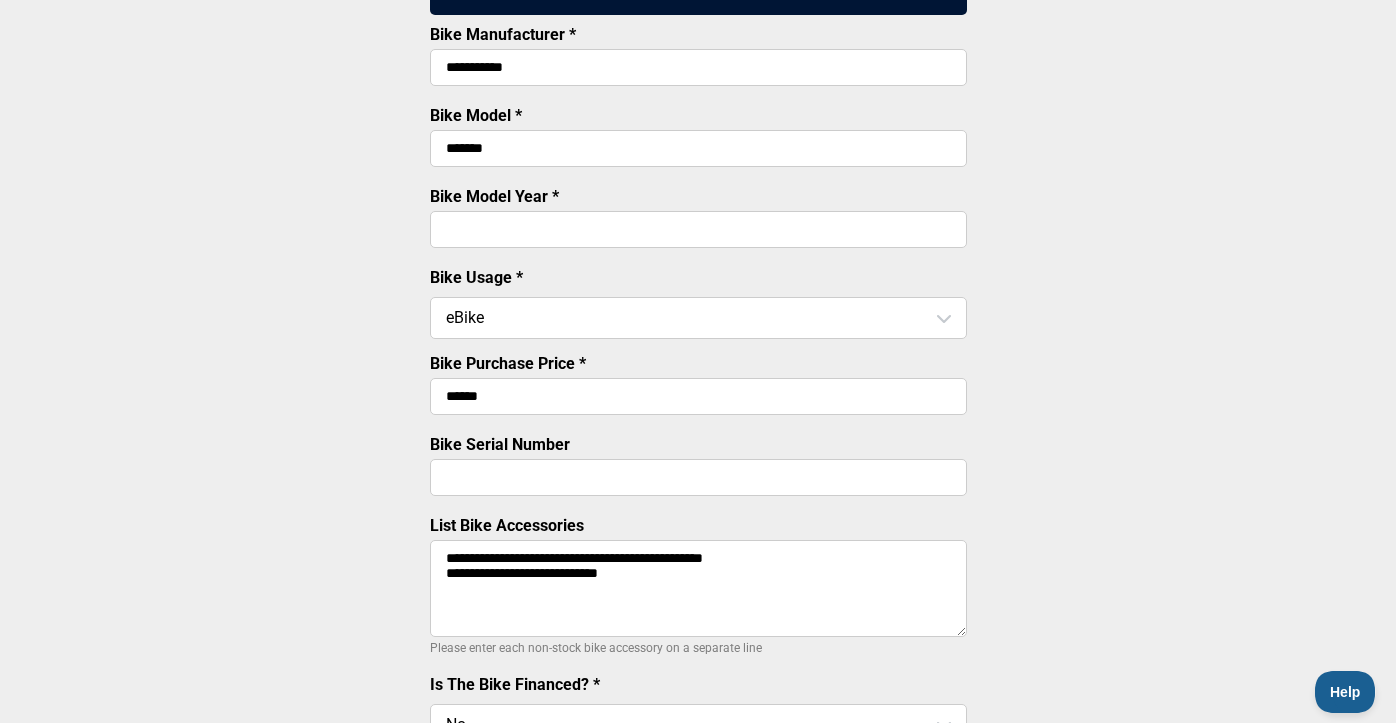 click on "**********" at bounding box center (698, 588) 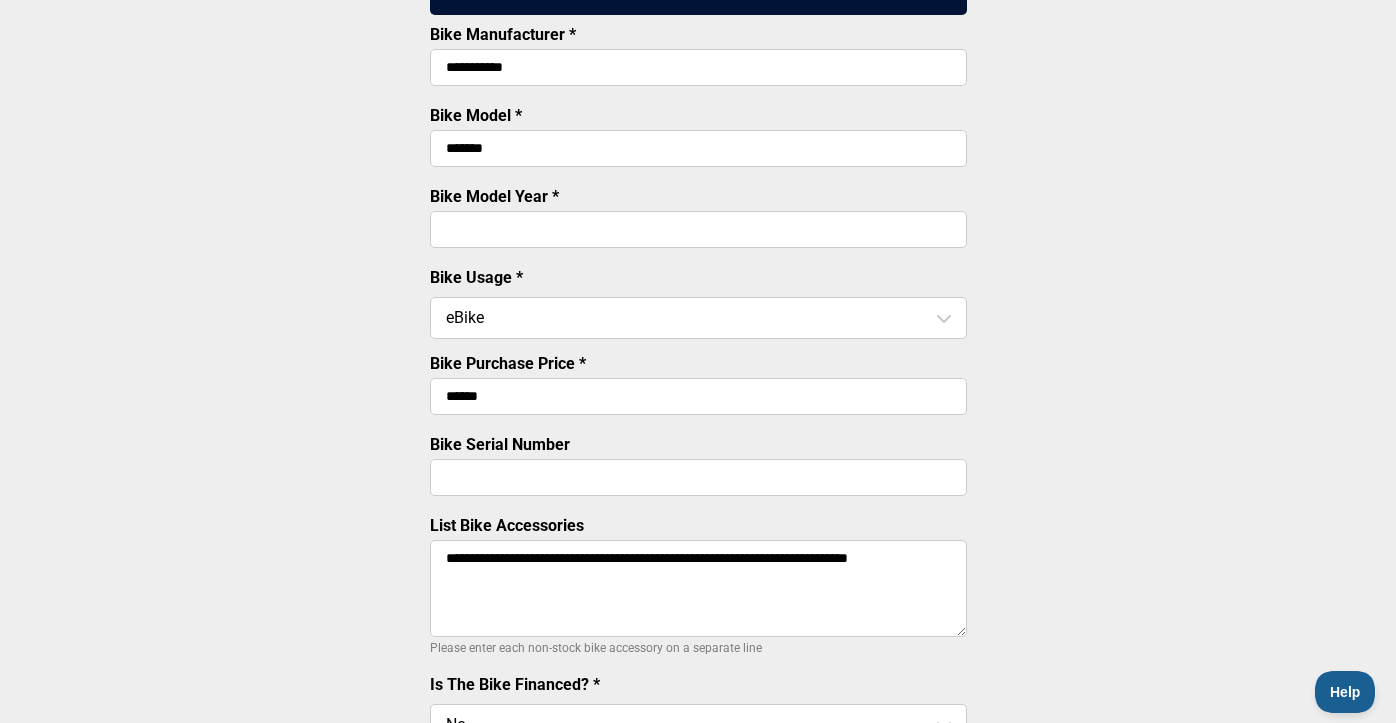 click on "**********" at bounding box center [698, 588] 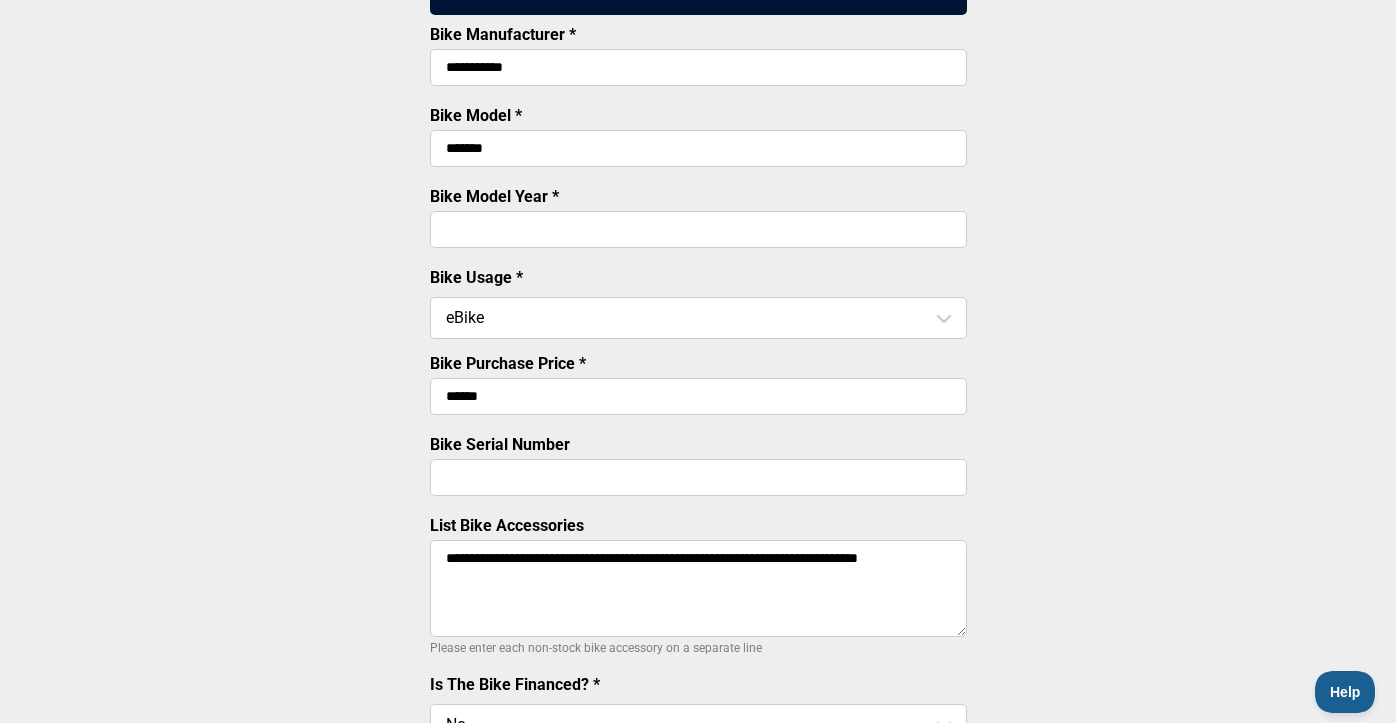 paste on "**********" 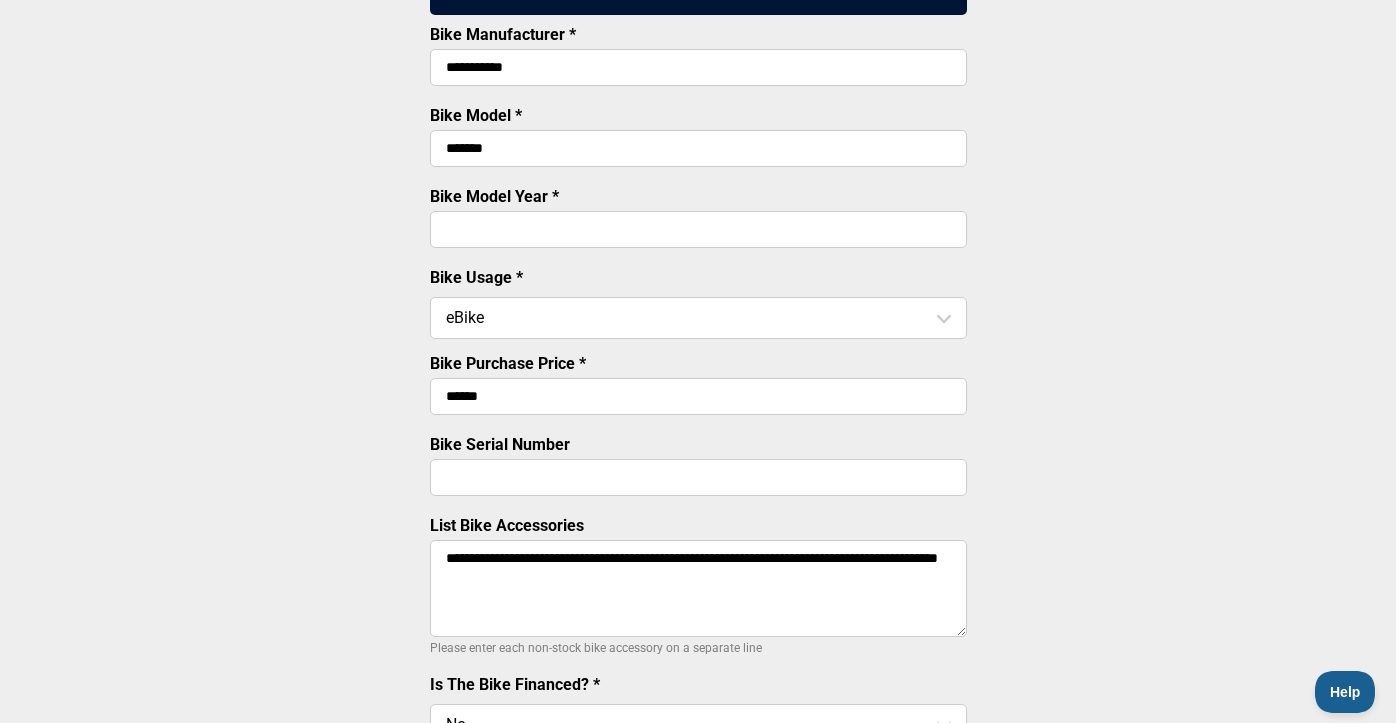 click on "**********" at bounding box center (698, 588) 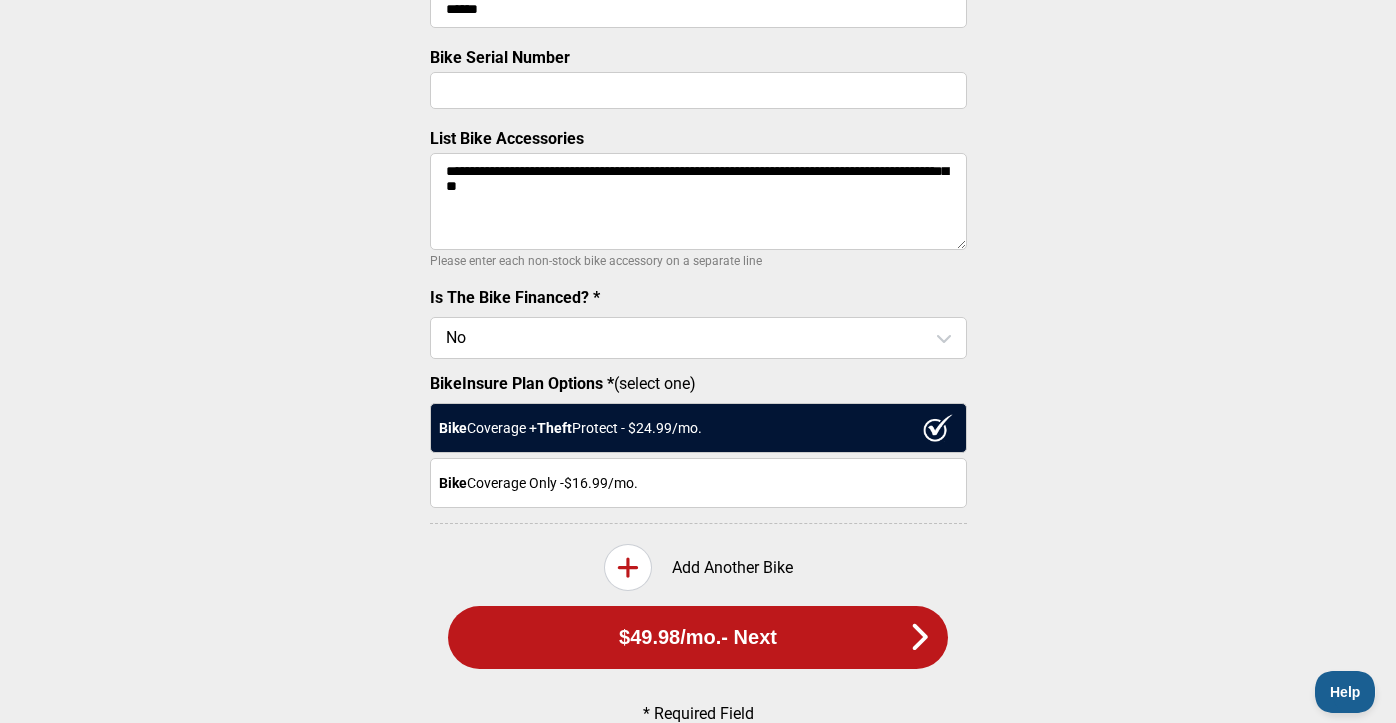 scroll, scrollTop: 852, scrollLeft: 0, axis: vertical 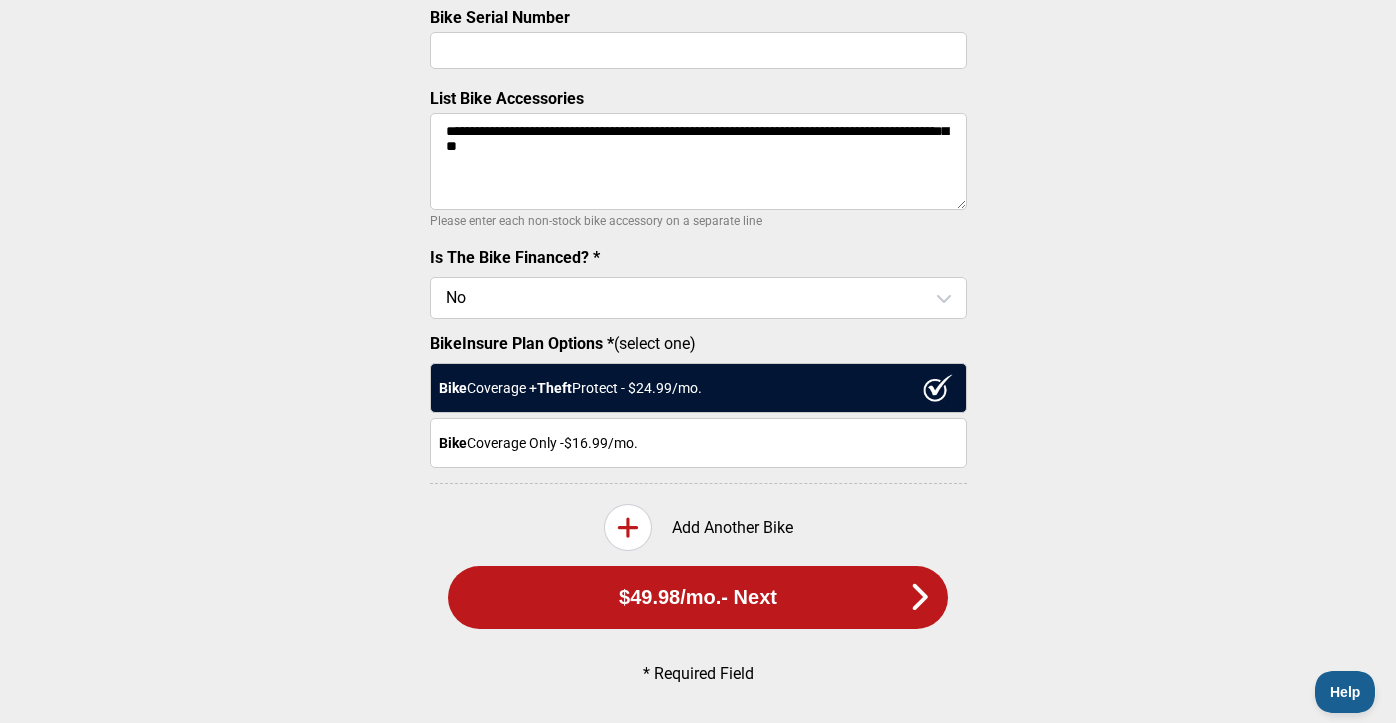 type on "**********" 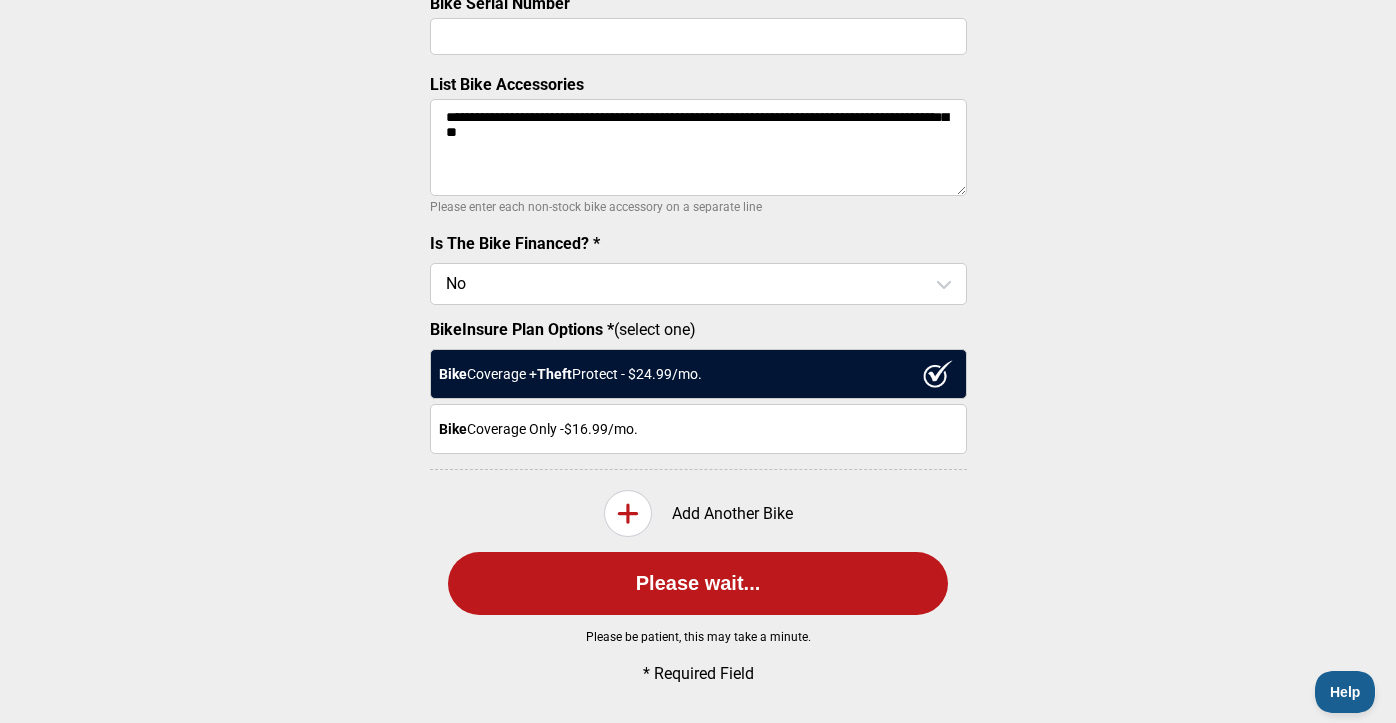scroll, scrollTop: 0, scrollLeft: 0, axis: both 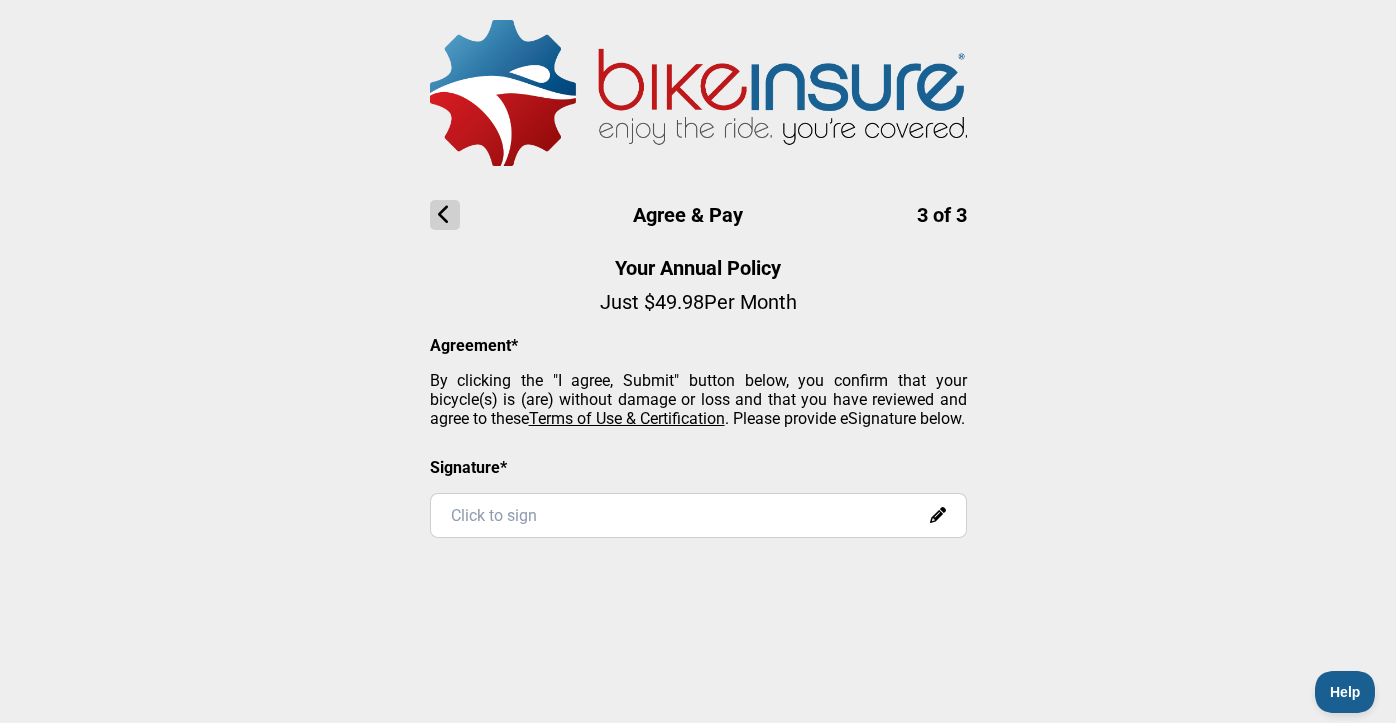 click at bounding box center [445, 215] 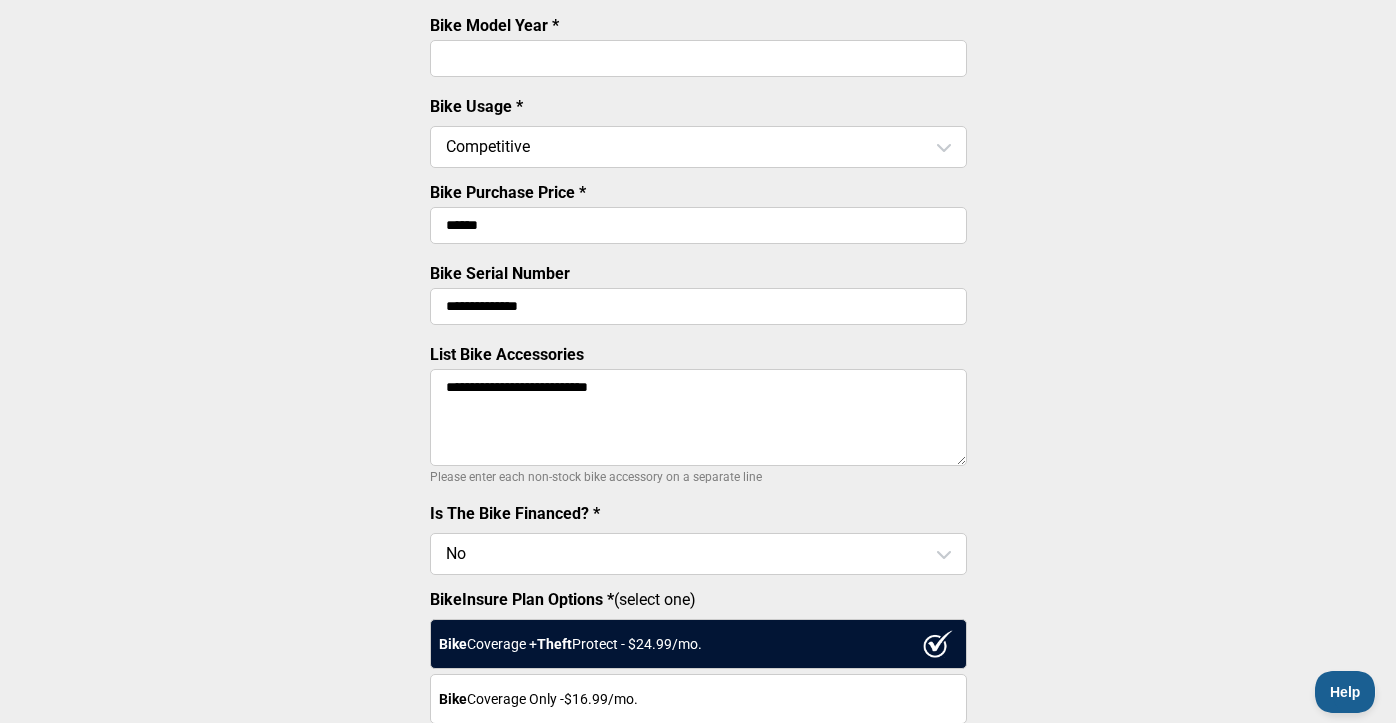 scroll, scrollTop: 842, scrollLeft: 0, axis: vertical 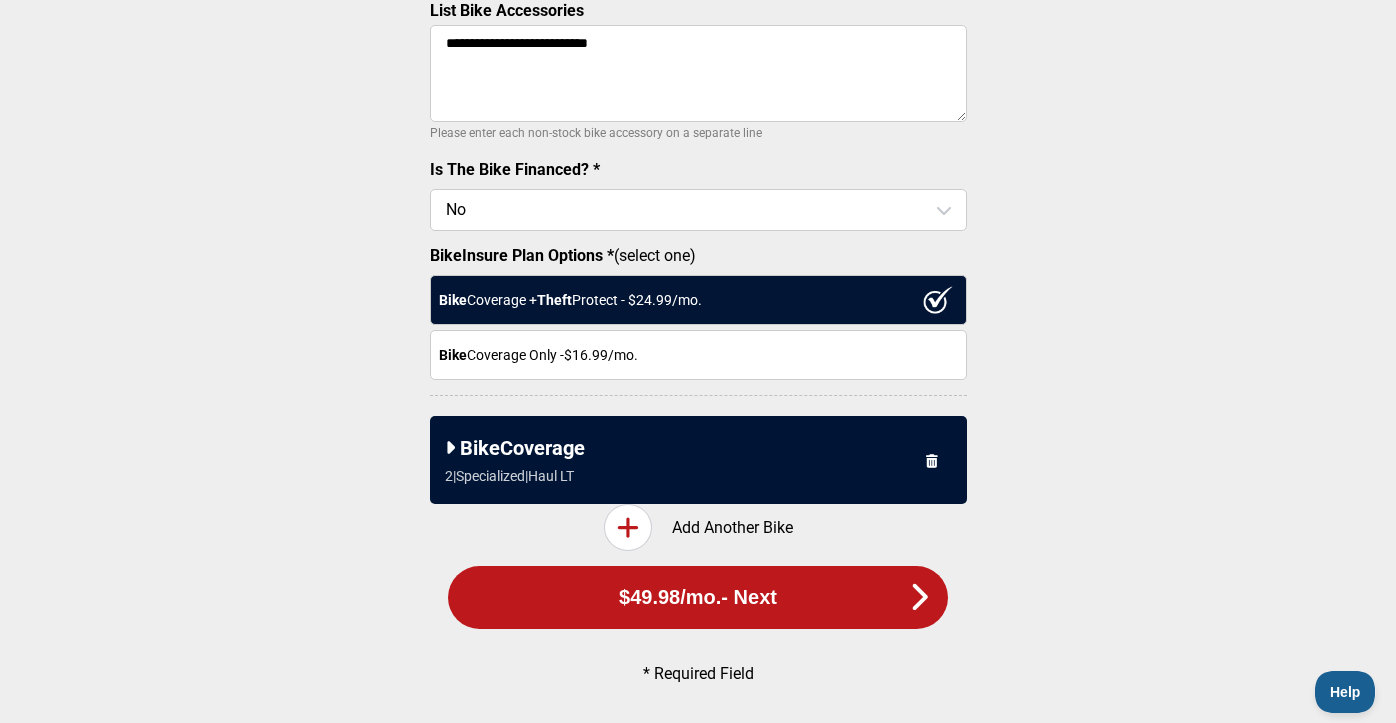 click at bounding box center (932, 460) 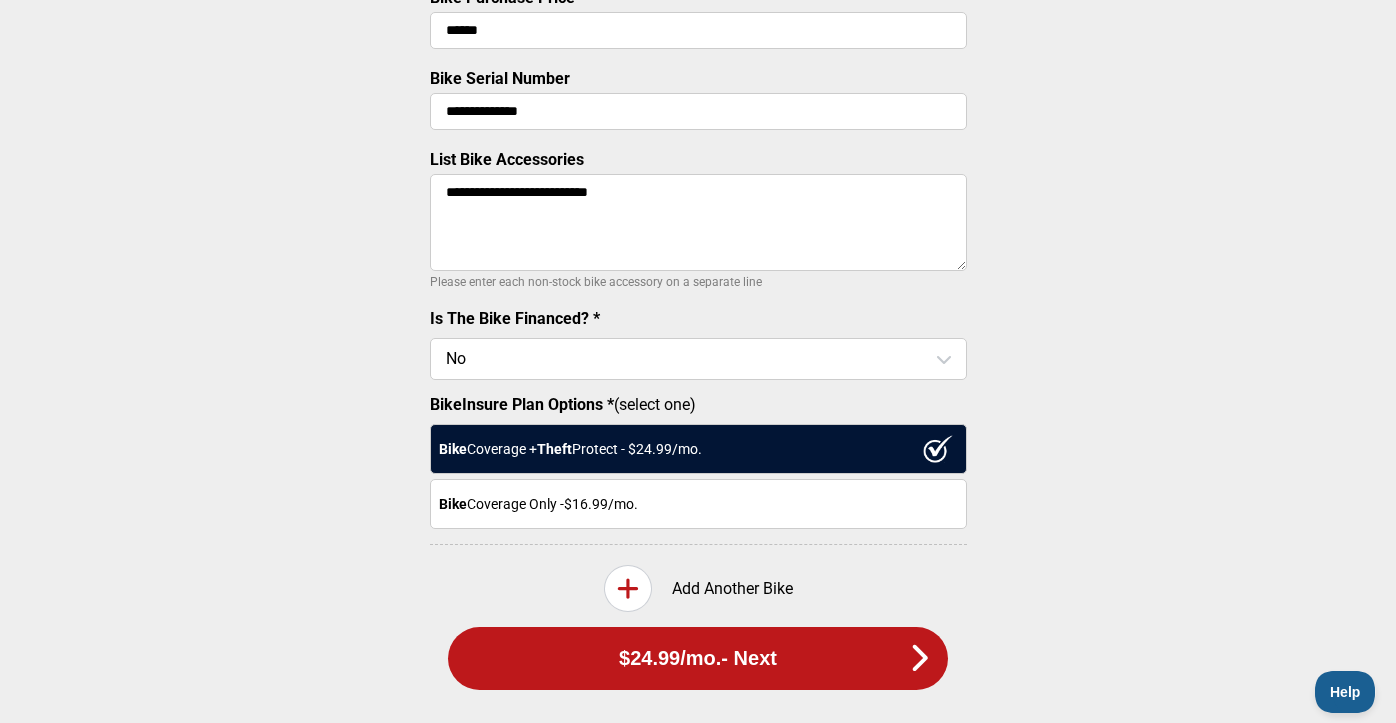 scroll, scrollTop: 754, scrollLeft: 0, axis: vertical 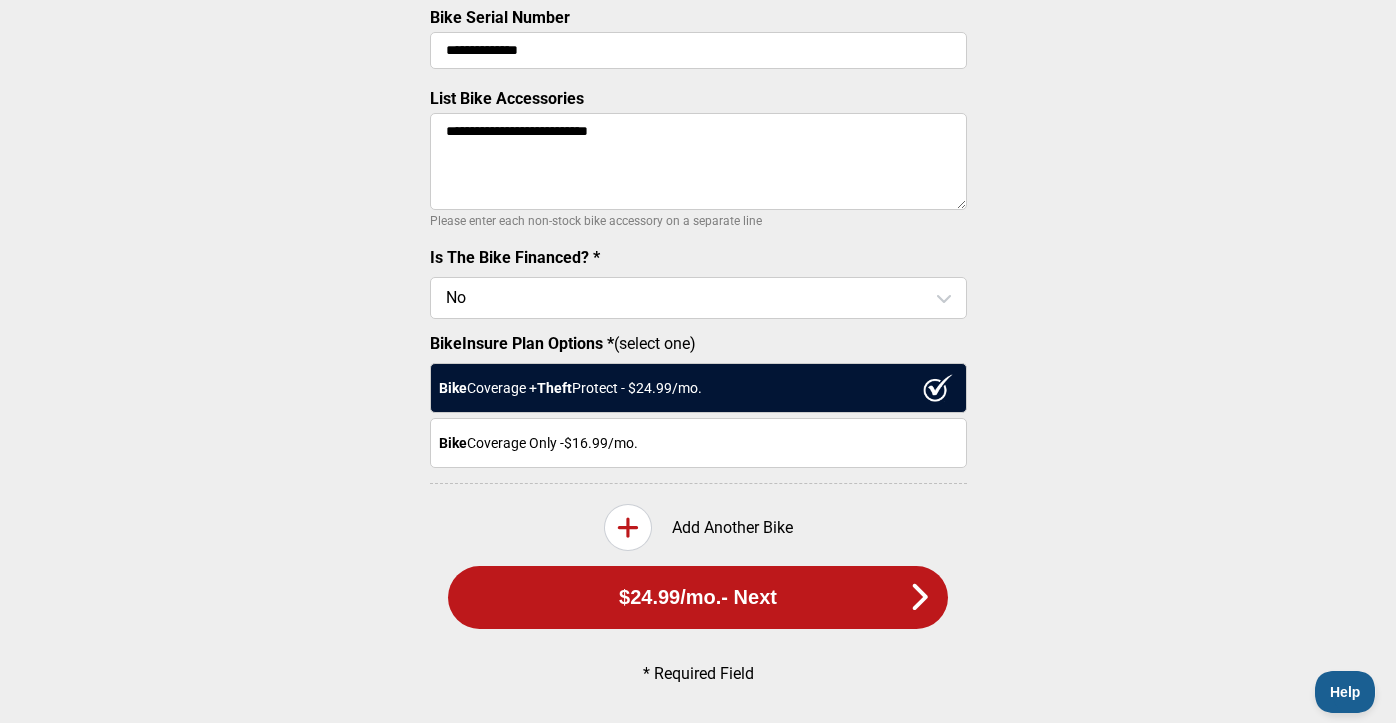 click on "$24.99 /mo.  - Next" at bounding box center [698, 597] 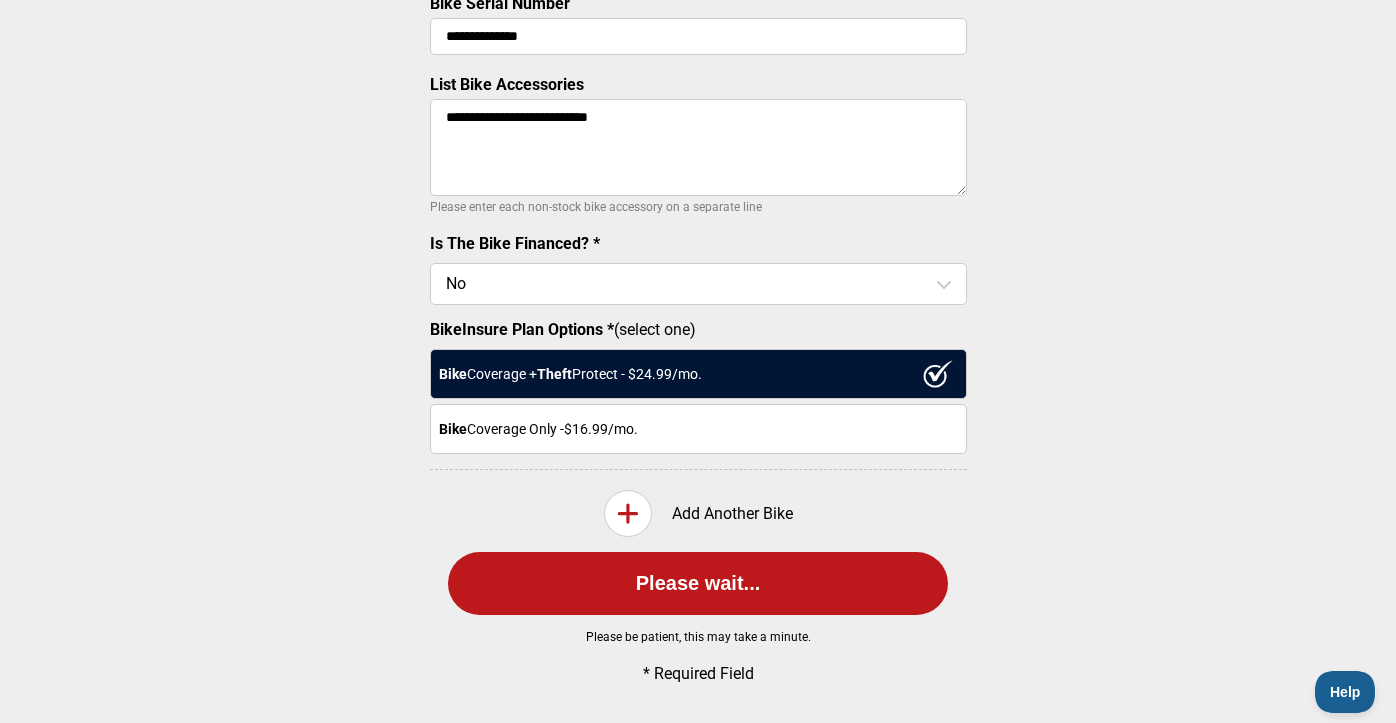 scroll, scrollTop: 0, scrollLeft: 0, axis: both 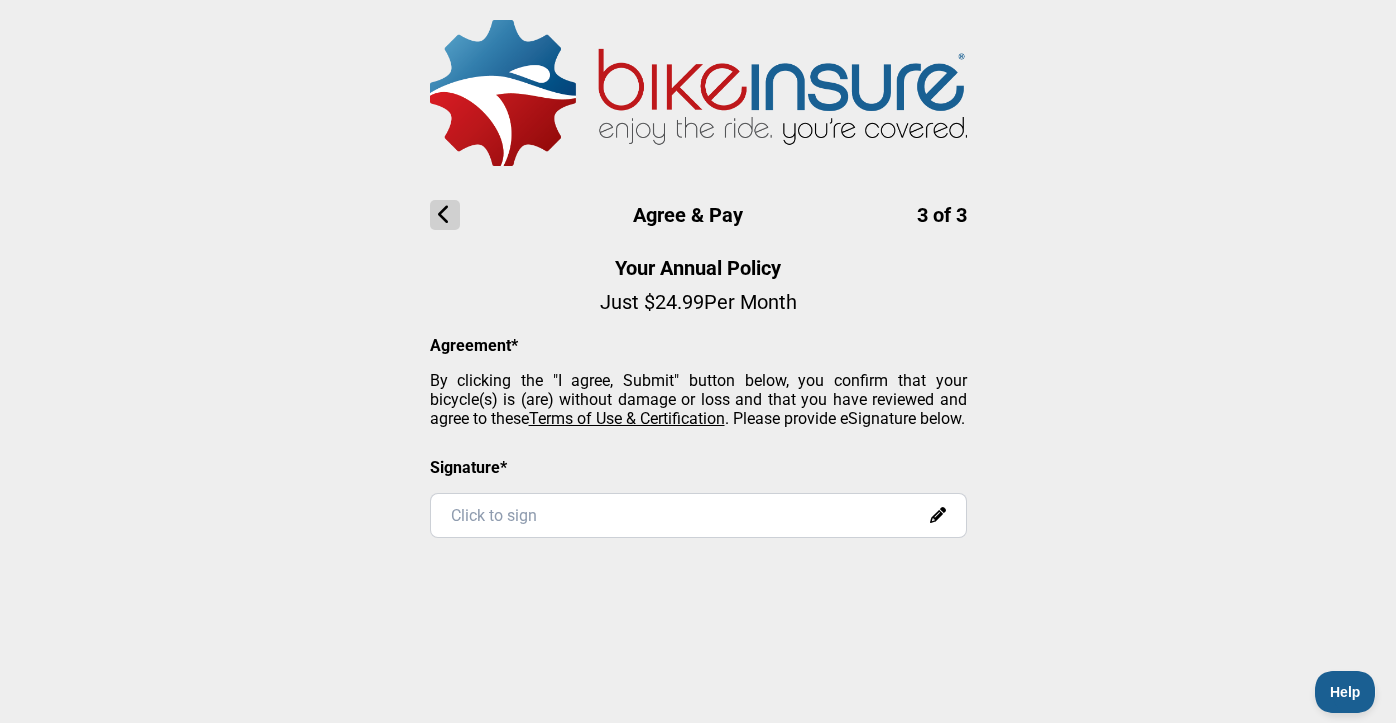 click on "Click to sign" at bounding box center [698, 515] 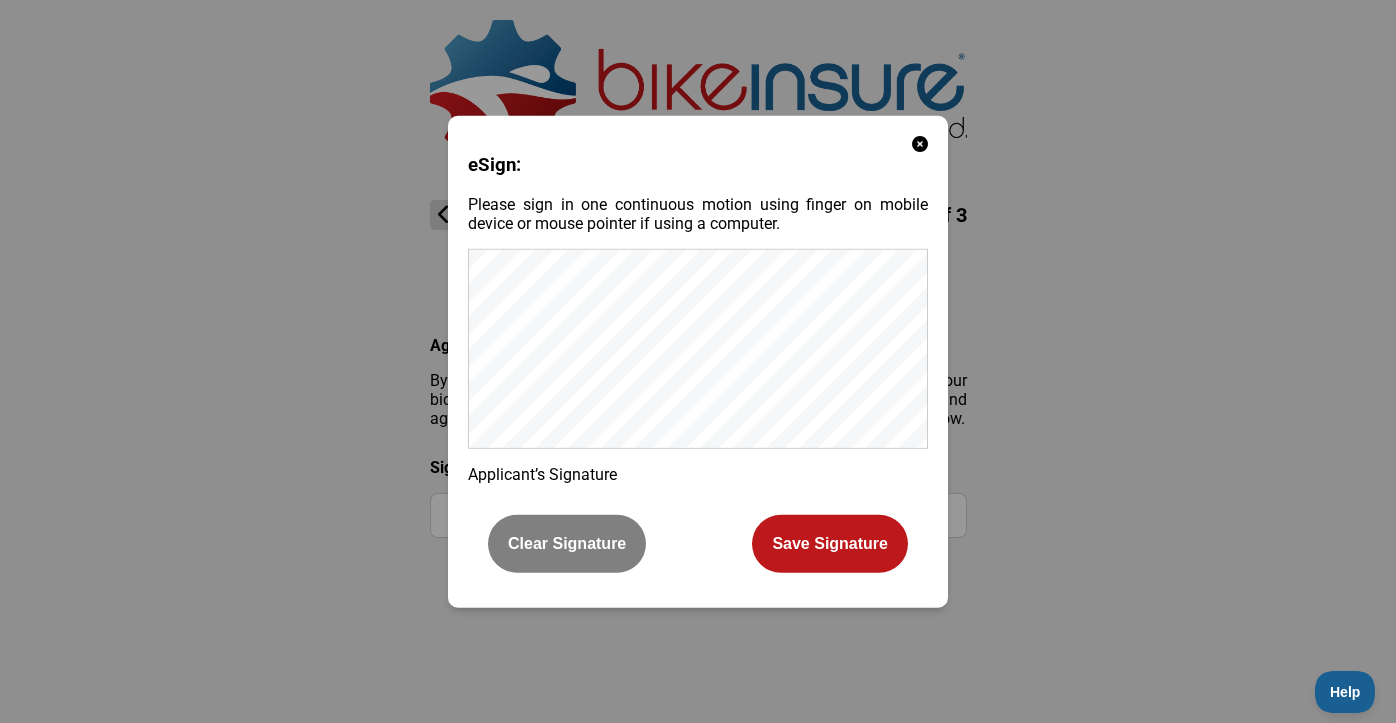 click at bounding box center [920, 143] 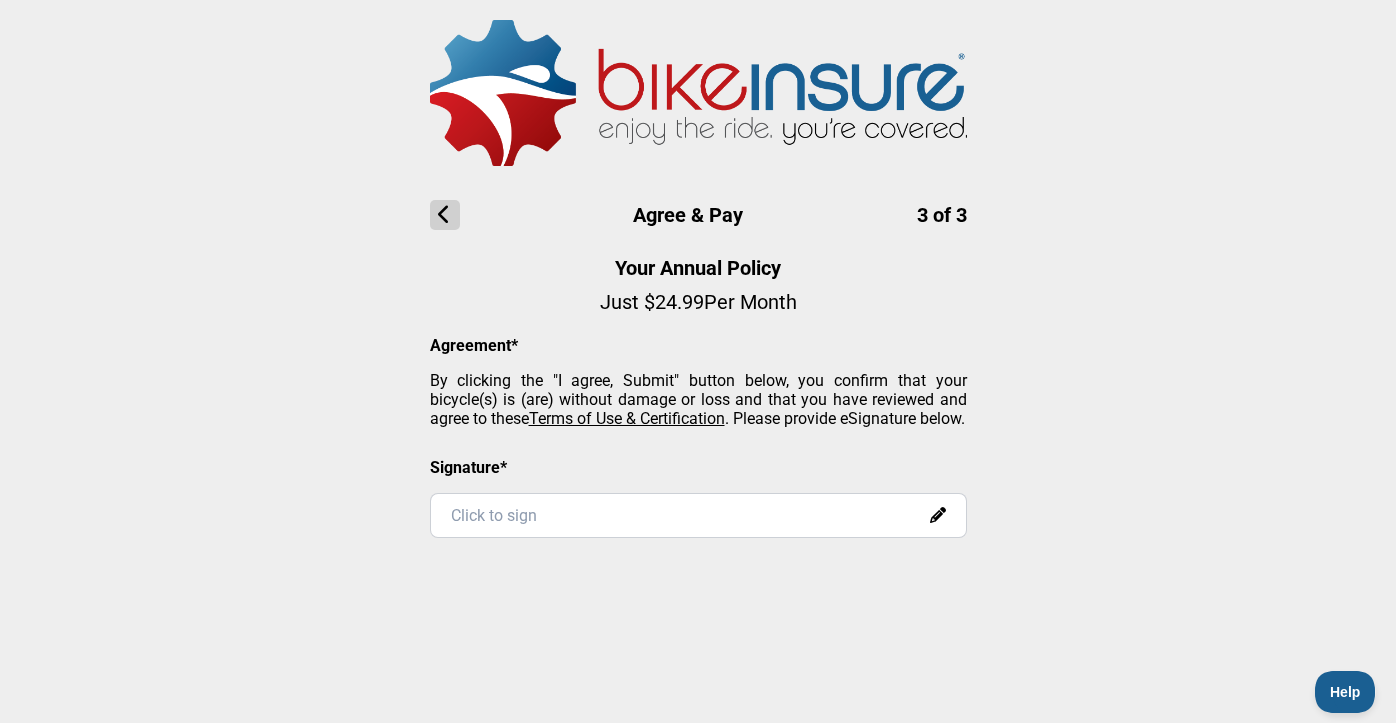 click on "Click to sign" at bounding box center [698, 515] 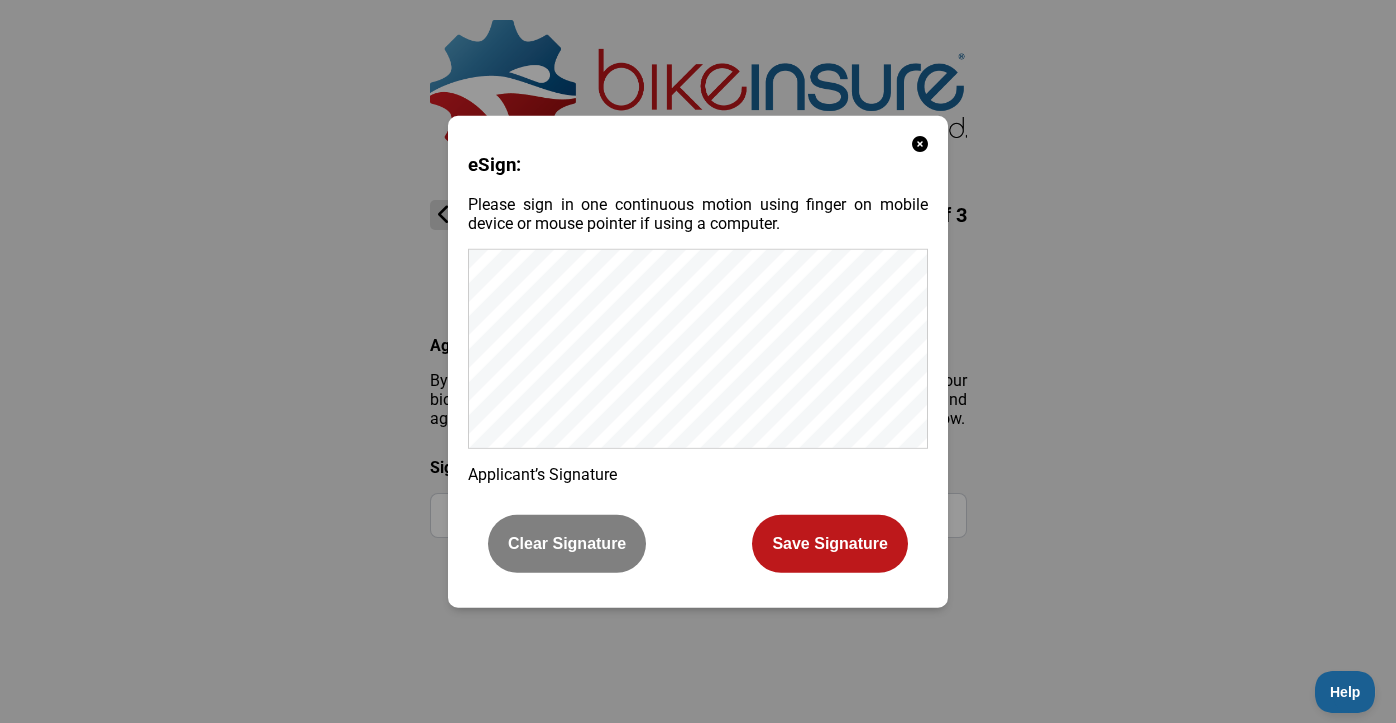 click on "Save Signature" at bounding box center (830, 544) 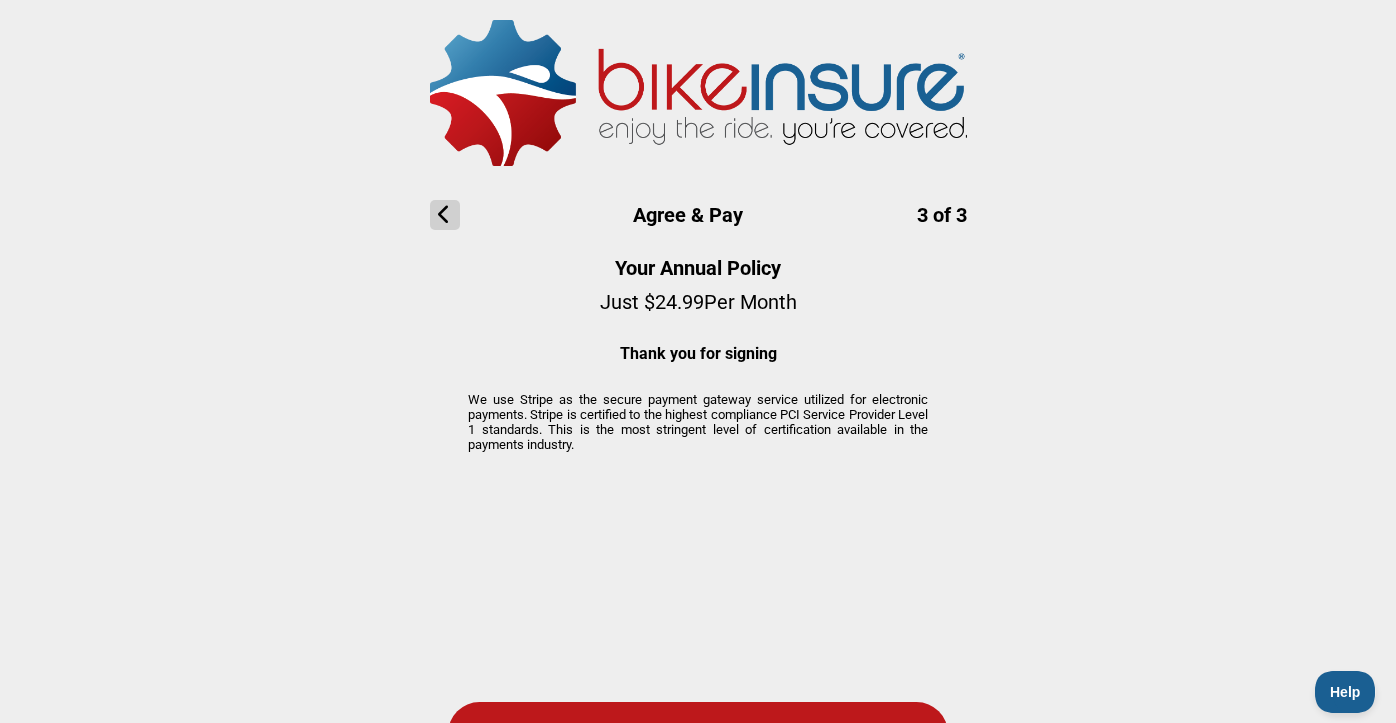 scroll, scrollTop: 75, scrollLeft: 0, axis: vertical 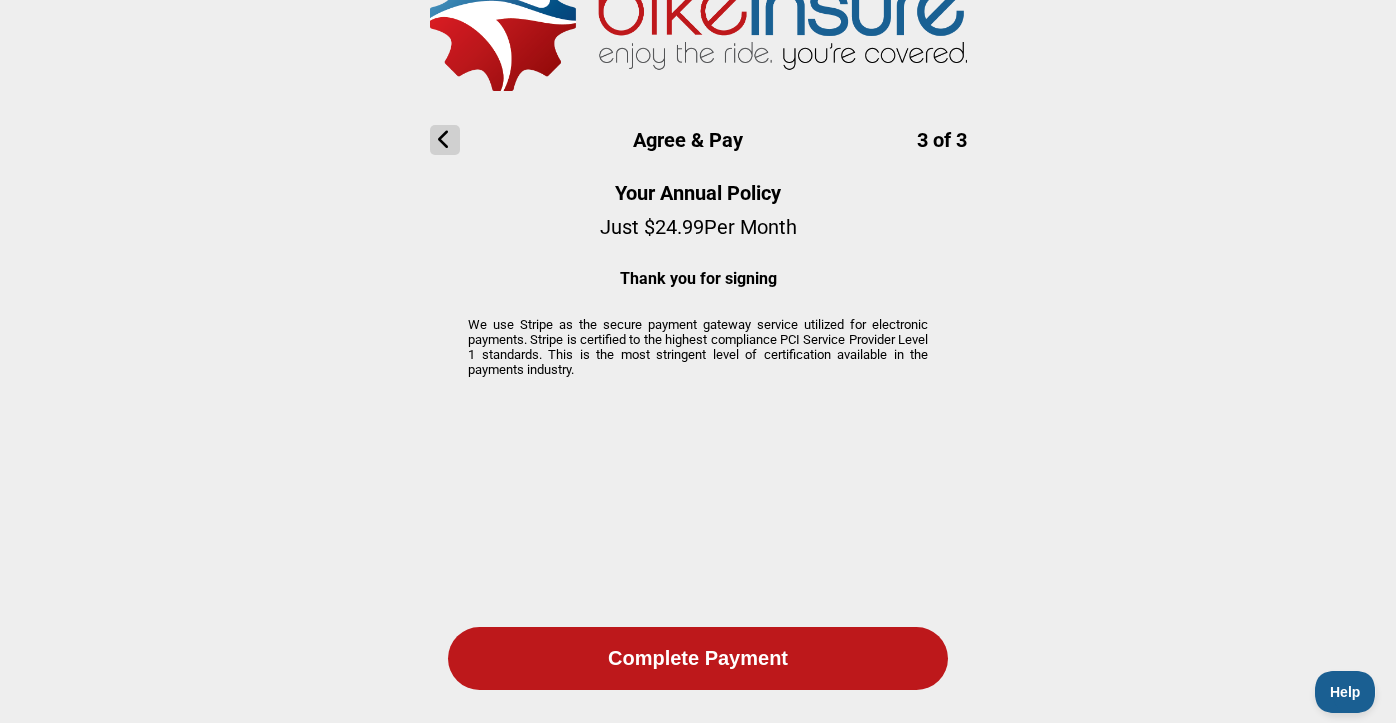 click on "Complete Payment" 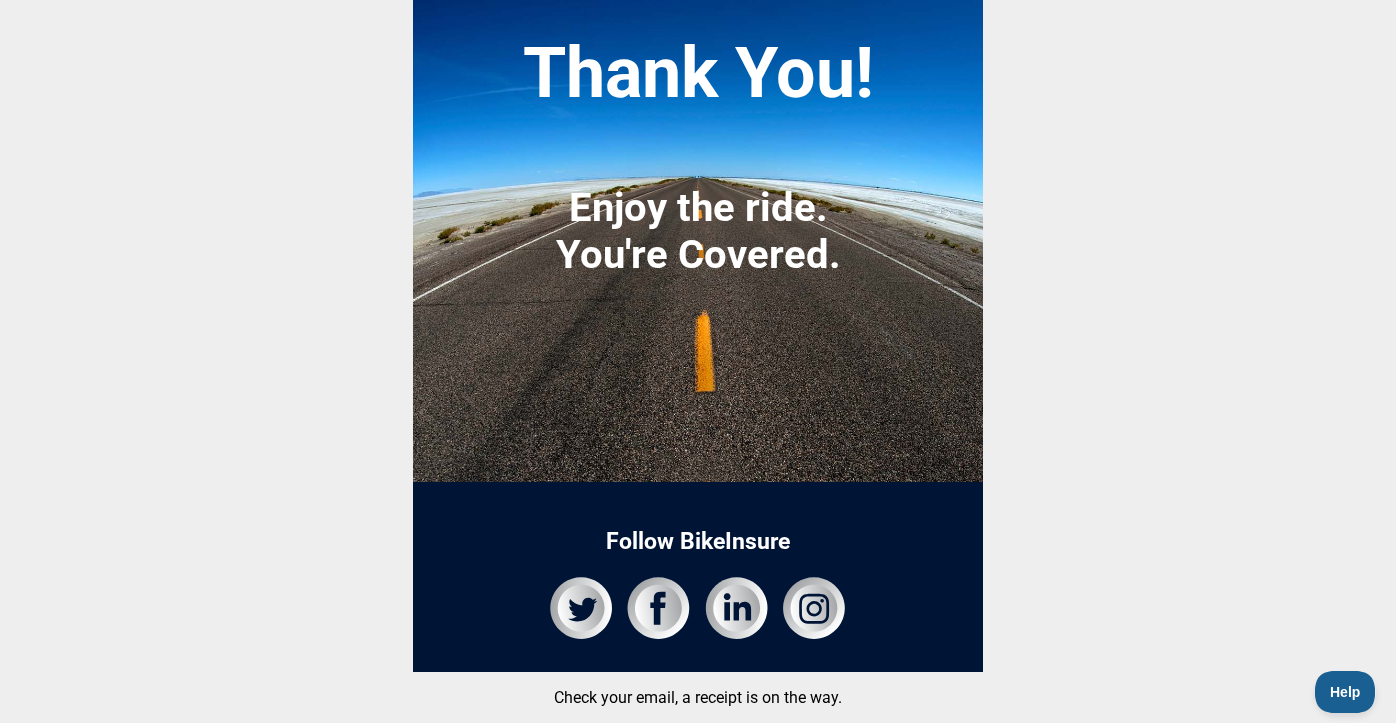 scroll, scrollTop: 0, scrollLeft: 0, axis: both 